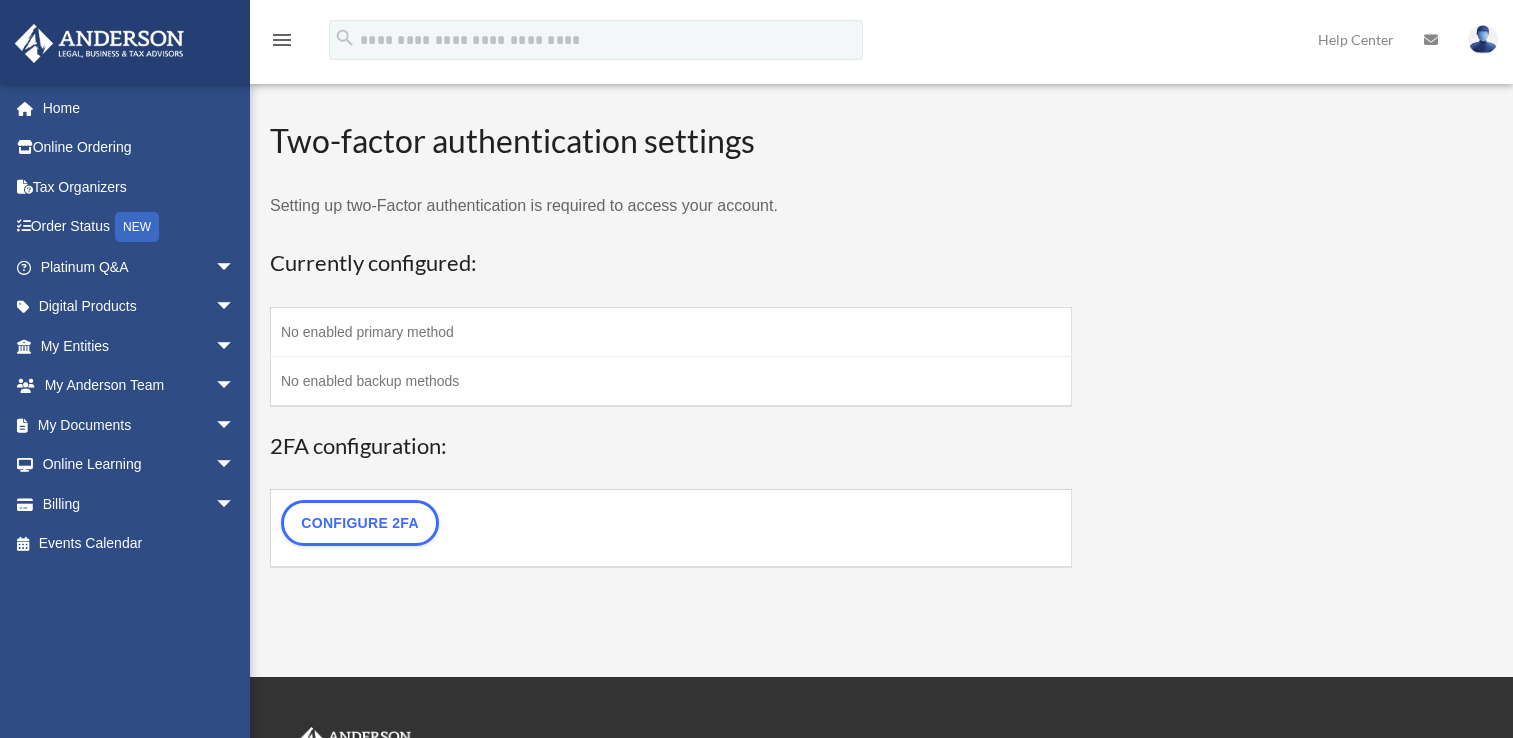 scroll, scrollTop: 0, scrollLeft: 0, axis: both 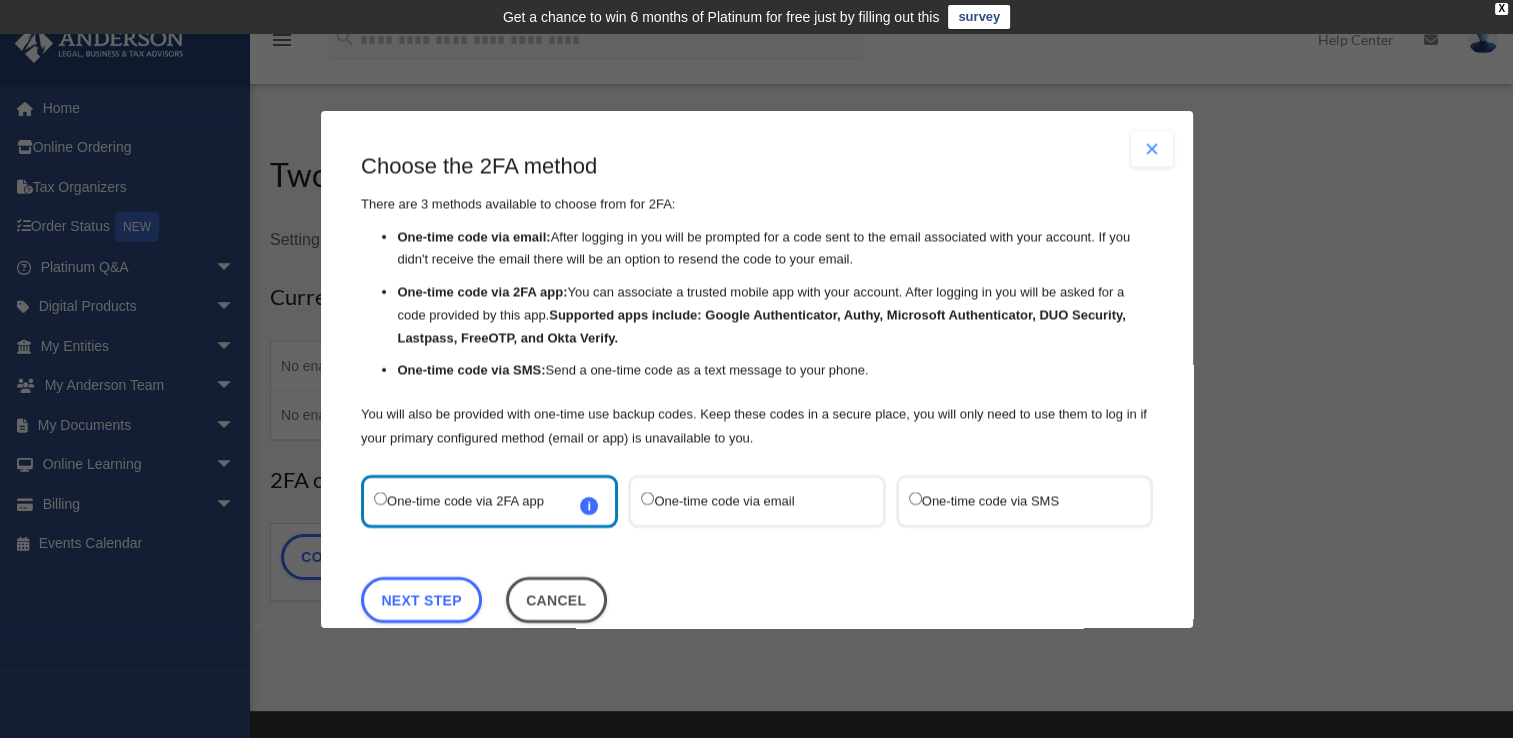 click on "One-time code via SMS" at bounding box center [1013, 500] 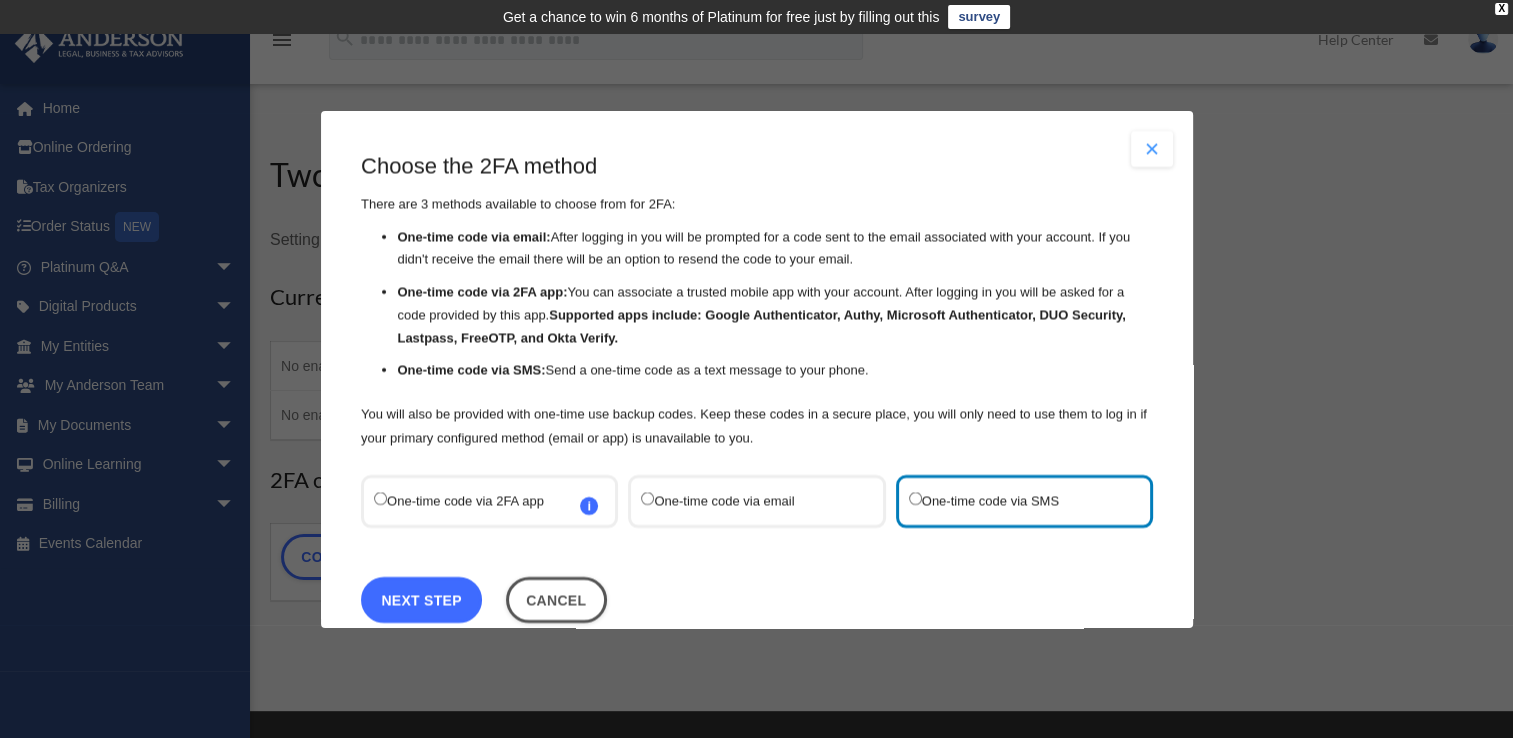 click on "Next Step" at bounding box center [421, 599] 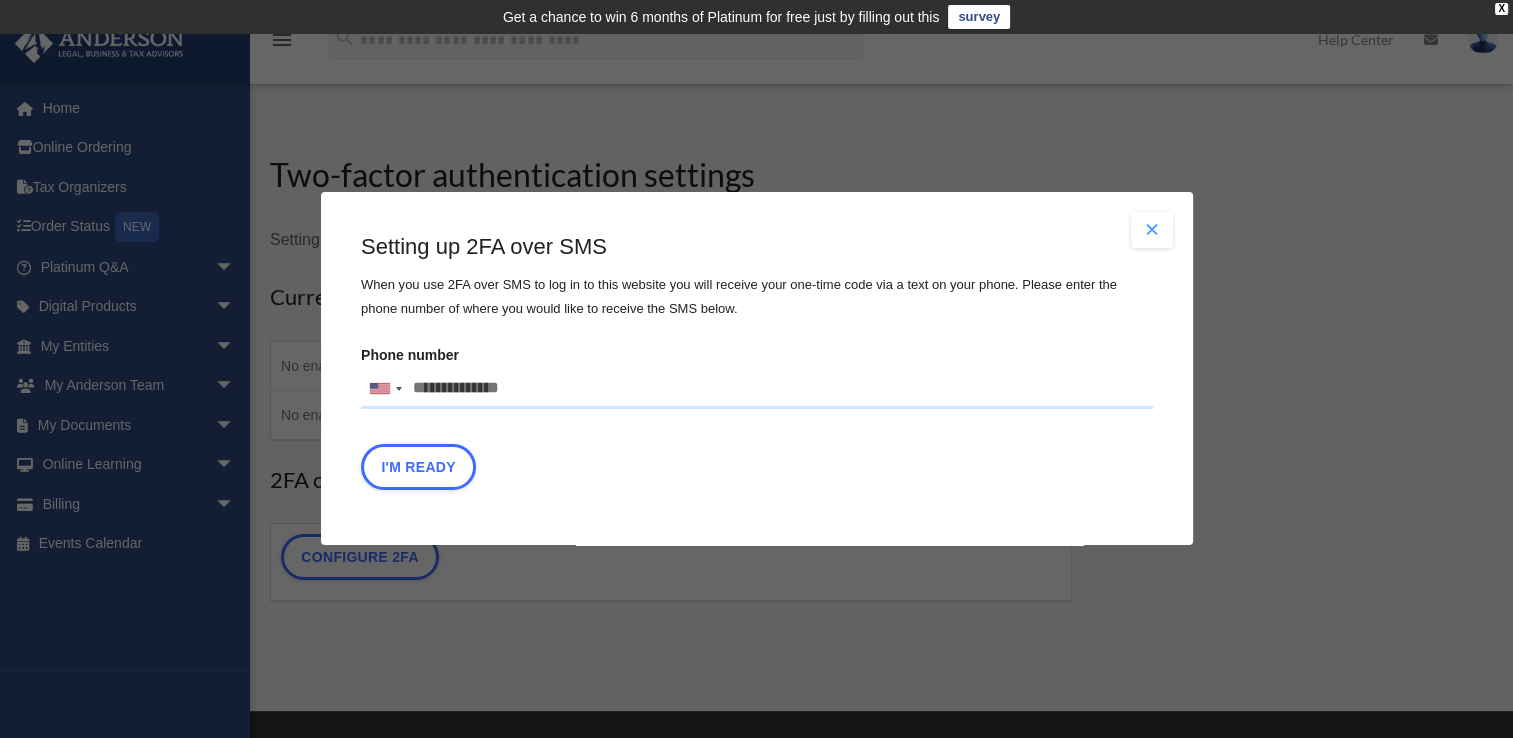 click on "Phone number						 United States +1 United Kingdom +44 Afghanistan (‫افغانستان‬‎) +93 Albania (Shqipëri) +355 Algeria (‫الجزائر‬‎) +213 American Samoa +1 Andorra +376 Angola +244 Anguilla +1 Antigua and Barbuda +1 Argentina +54 Armenia (Հայաստան) +374 Aruba +297 Ascension Island +247 Australia +61 Austria (Österreich) +43 Azerbaijan (Azərbaycan) +994 Bahamas +1 Bahrain (‫البحرين‬‎) +973 Bangladesh (বাংলাদেশ) +880 Barbados +1 Belarus (Беларусь) +375 Belgium (België) +32 Belize +501 Benin (Bénin) +229 Bermuda +1 Bhutan (འབྲུག) +975 Bolivia +591 Bosnia and Herzegovina (Босна и Херцеговина) +387 Botswana +267 Brazil (Brasil) +55 British Indian Ocean Territory +246 British Virgin Islands +1 Brunei +673 Bulgaria (България) +359 Burkina Faso +226 Burundi (Uburundi) +257 Cambodia (កម្ពុជា) +855 Cameroon (Cameroun) +237 Canada +1 Cape Verde (Kabu Verdi) +238 Caribbean Netherlands +599" at bounding box center (757, 389) 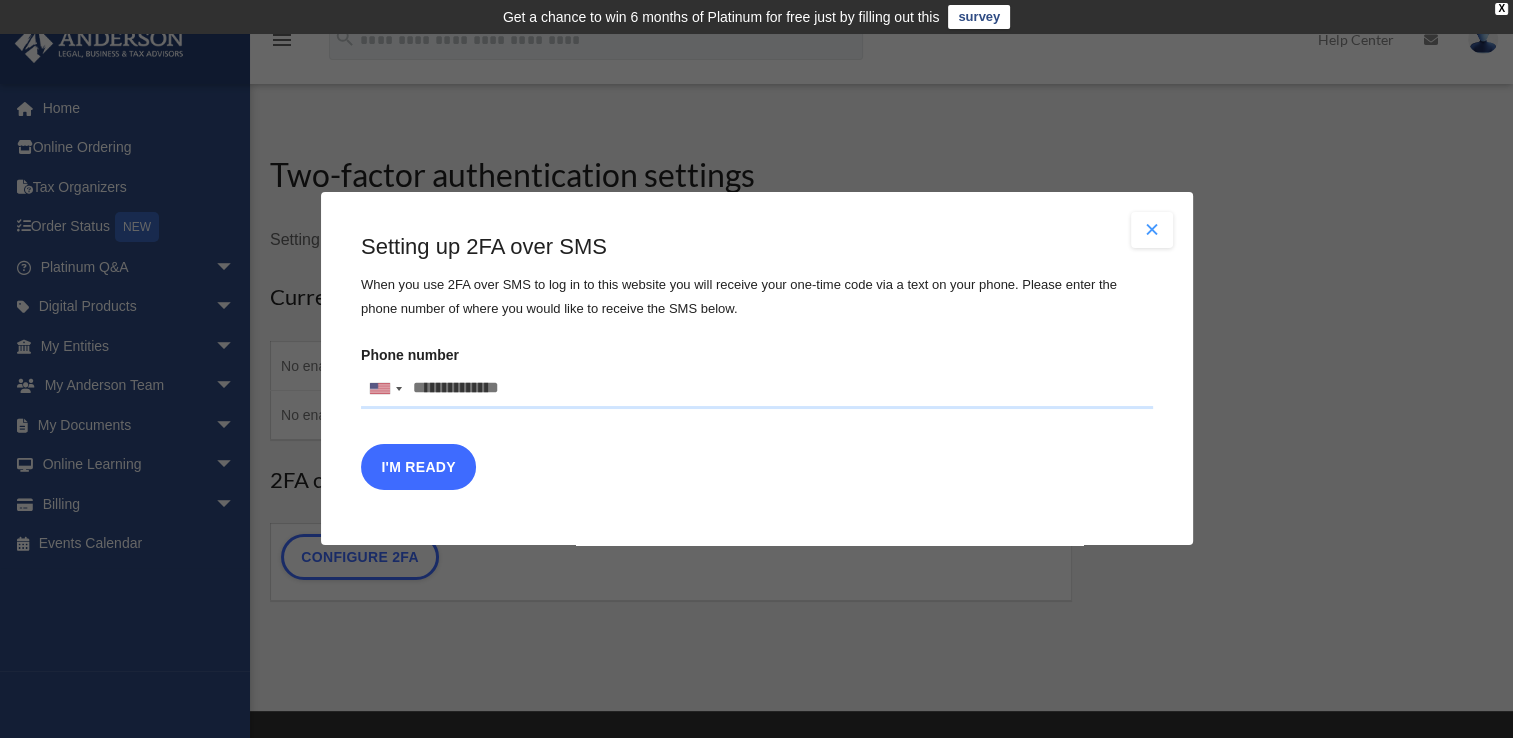 click on "I'm Ready" at bounding box center [418, 468] 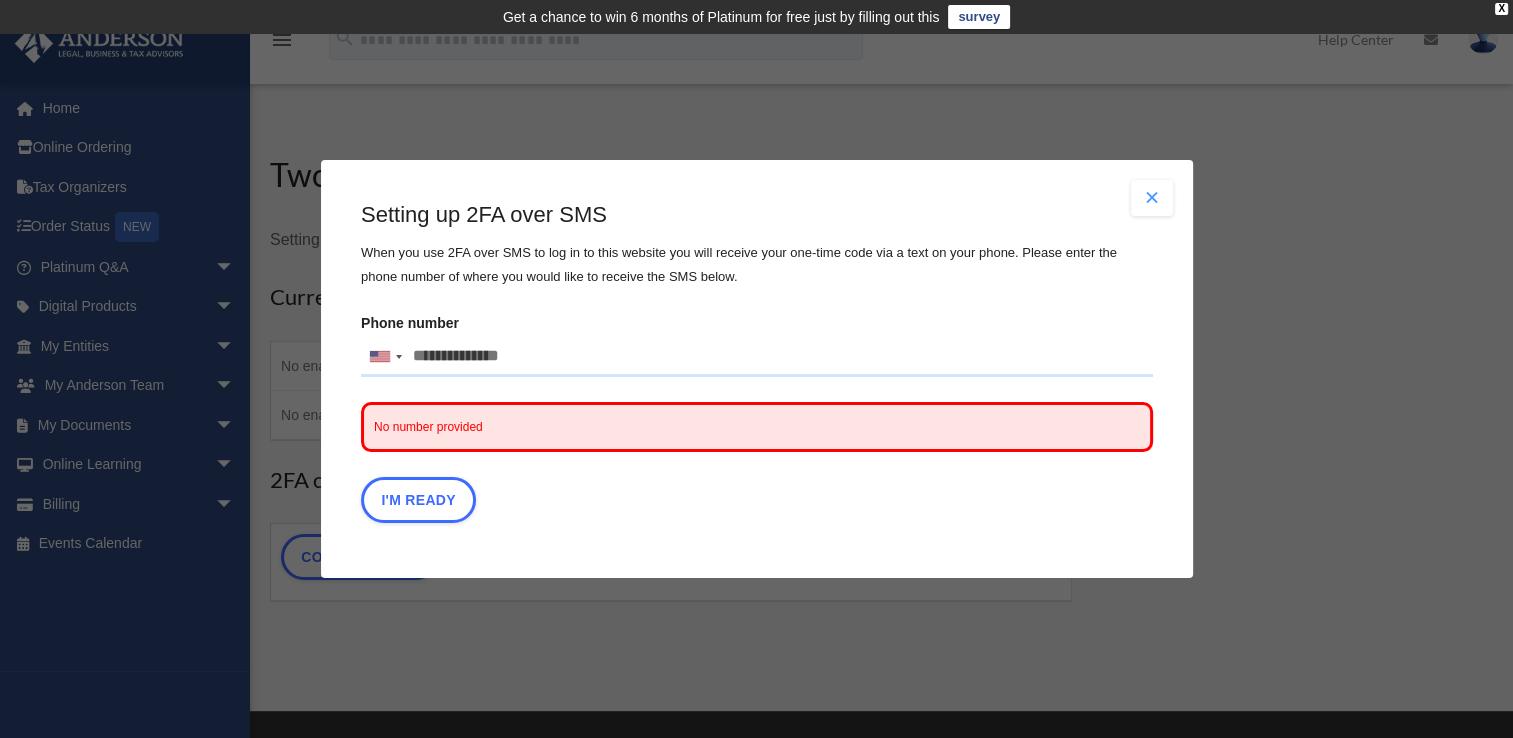 click on "Phone number						 United States +1 United Kingdom +44 Afghanistan (‫افغانستان‬‎) +93 Albania (Shqipëri) +355 Algeria (‫الجزائر‬‎) +213 American Samoa +1 Andorra +376 Angola +244 Anguilla +1 Antigua and Barbuda +1 Argentina +54 Armenia (Հայաստան) +374 Aruba +297 Ascension Island +247 Australia +61 Austria (Österreich) +43 Azerbaijan (Azərbaycan) +994 Bahamas +1 Bahrain (‫البحرين‬‎) +973 Bangladesh (বাংলাদেশ) +880 Barbados +1 Belarus (Беларусь) +375 Belgium (België) +32 Belize +501 Benin (Bénin) +229 Bermuda +1 Bhutan (འབྲུག) +975 Bolivia +591 Bosnia and Herzegovina (Босна и Херцеговина) +387 Botswana +267 Brazil (Brasil) +55 British Indian Ocean Territory +246 British Virgin Islands +1 Brunei +673 Bulgaria (България) +359 Burkina Faso +226 Burundi (Uburundi) +257 Cambodia (កម្ពុជា) +855 Cameroon (Cameroun) +237 Canada +1 Cape Verde (Kabu Verdi) +238 Caribbean Netherlands +599" at bounding box center [757, 357] 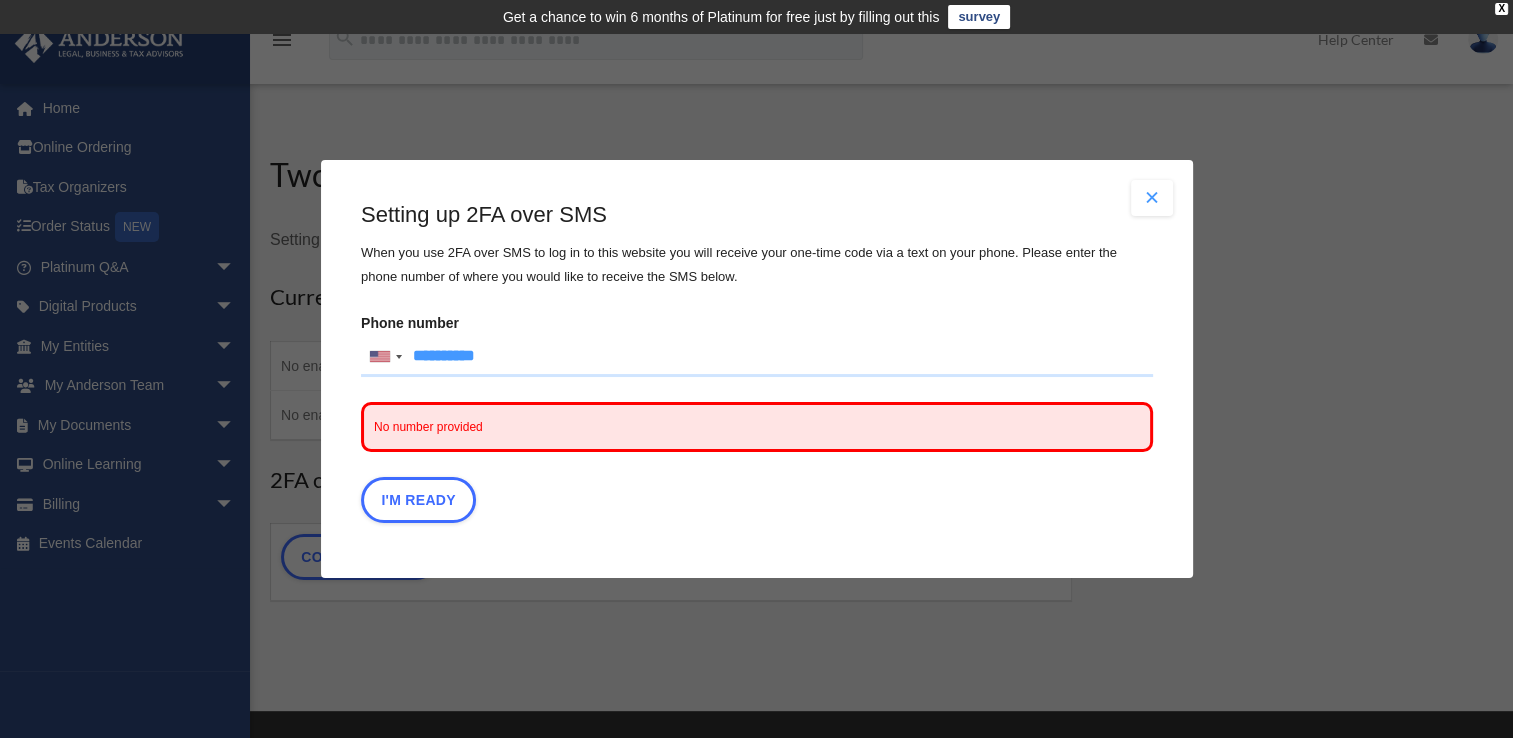 click on "I'm Ready" at bounding box center (757, 505) 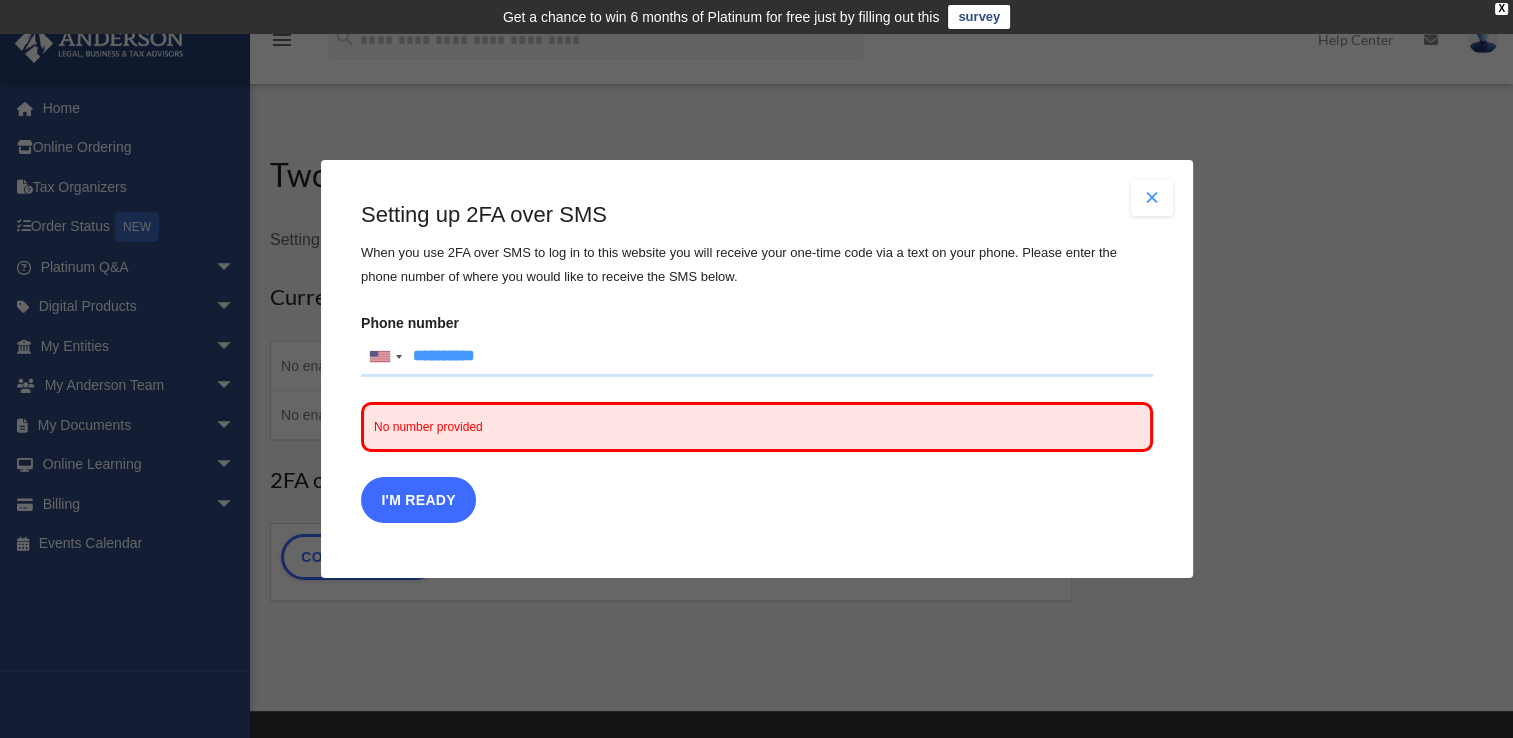 click on "I'm Ready" at bounding box center [418, 500] 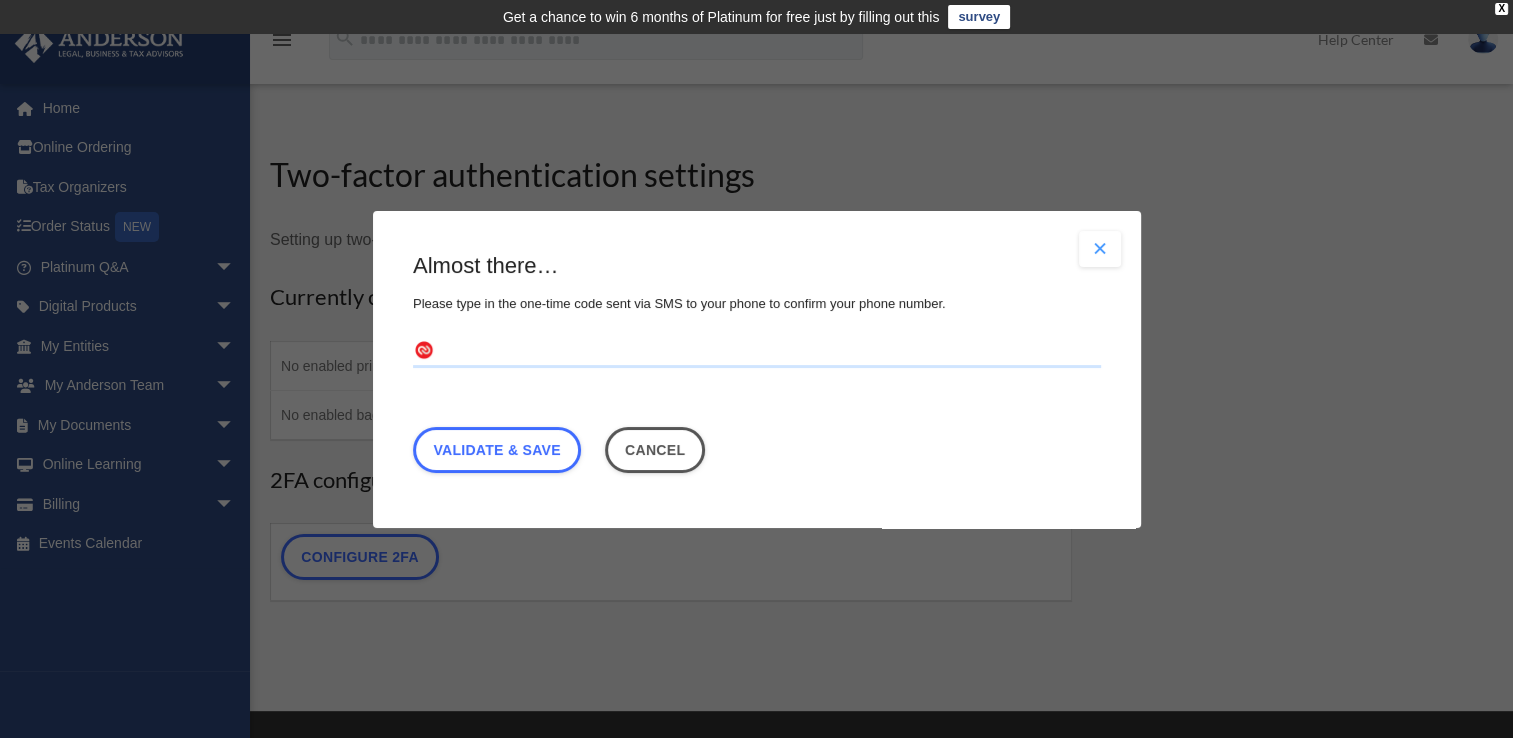 click at bounding box center [757, 351] 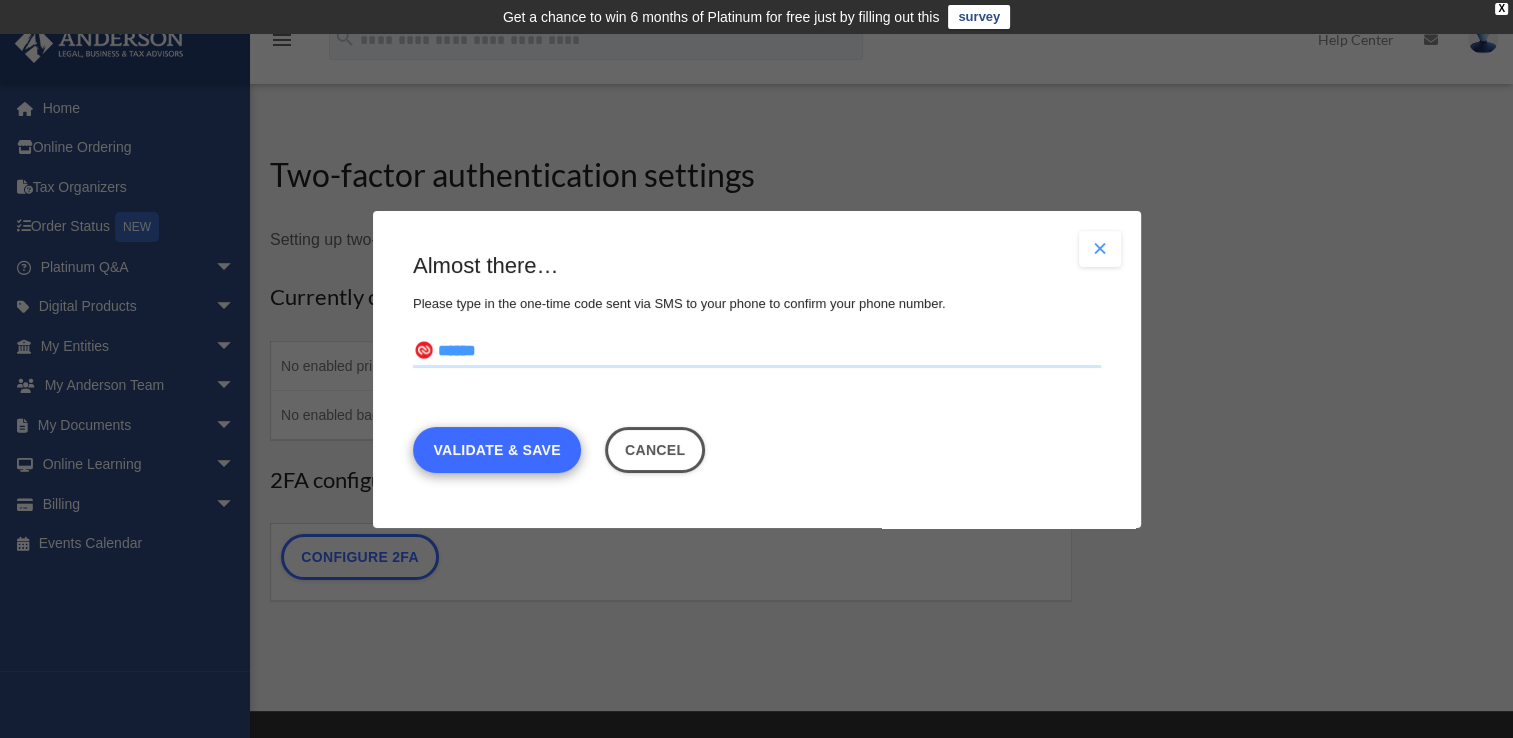 type on "******" 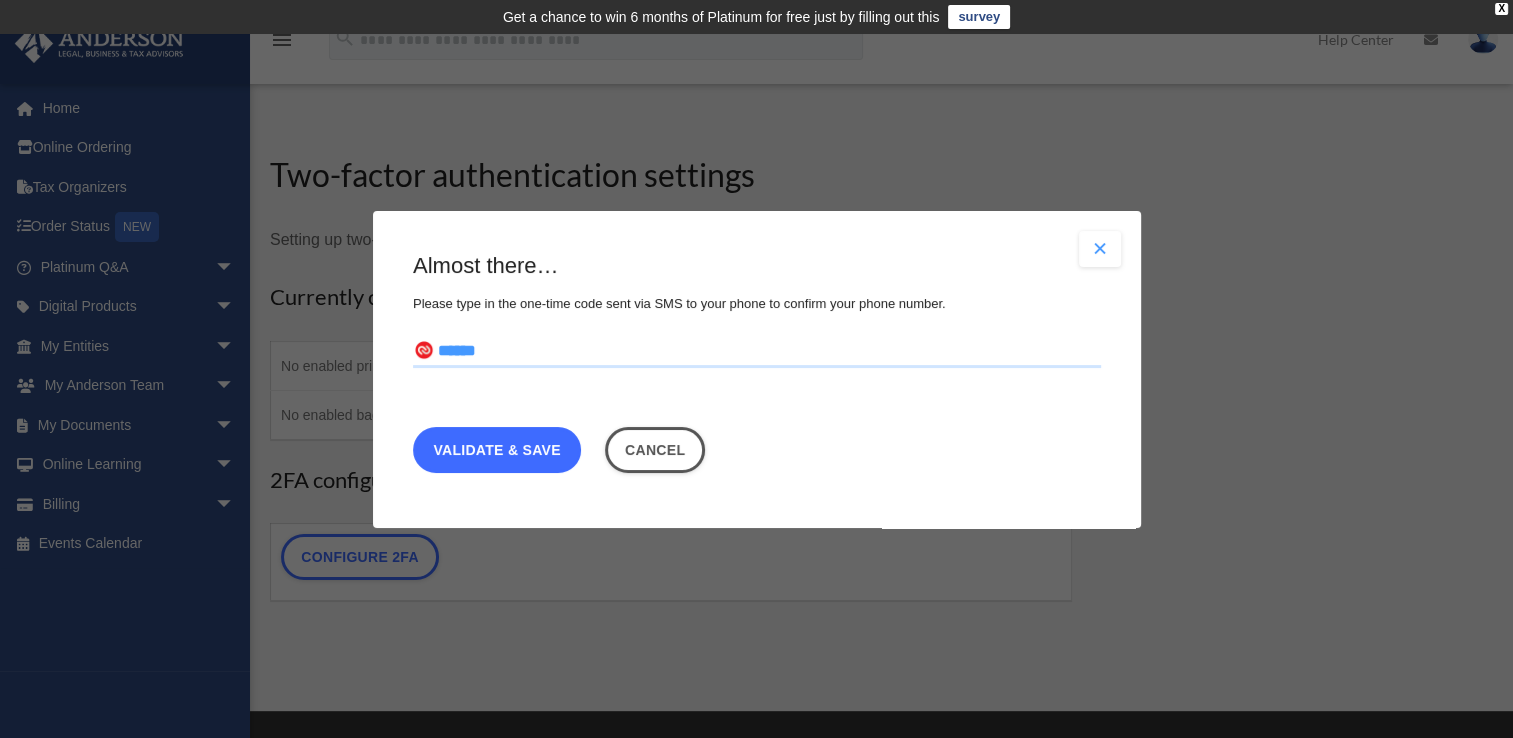 click on "Validate & Save" at bounding box center [497, 449] 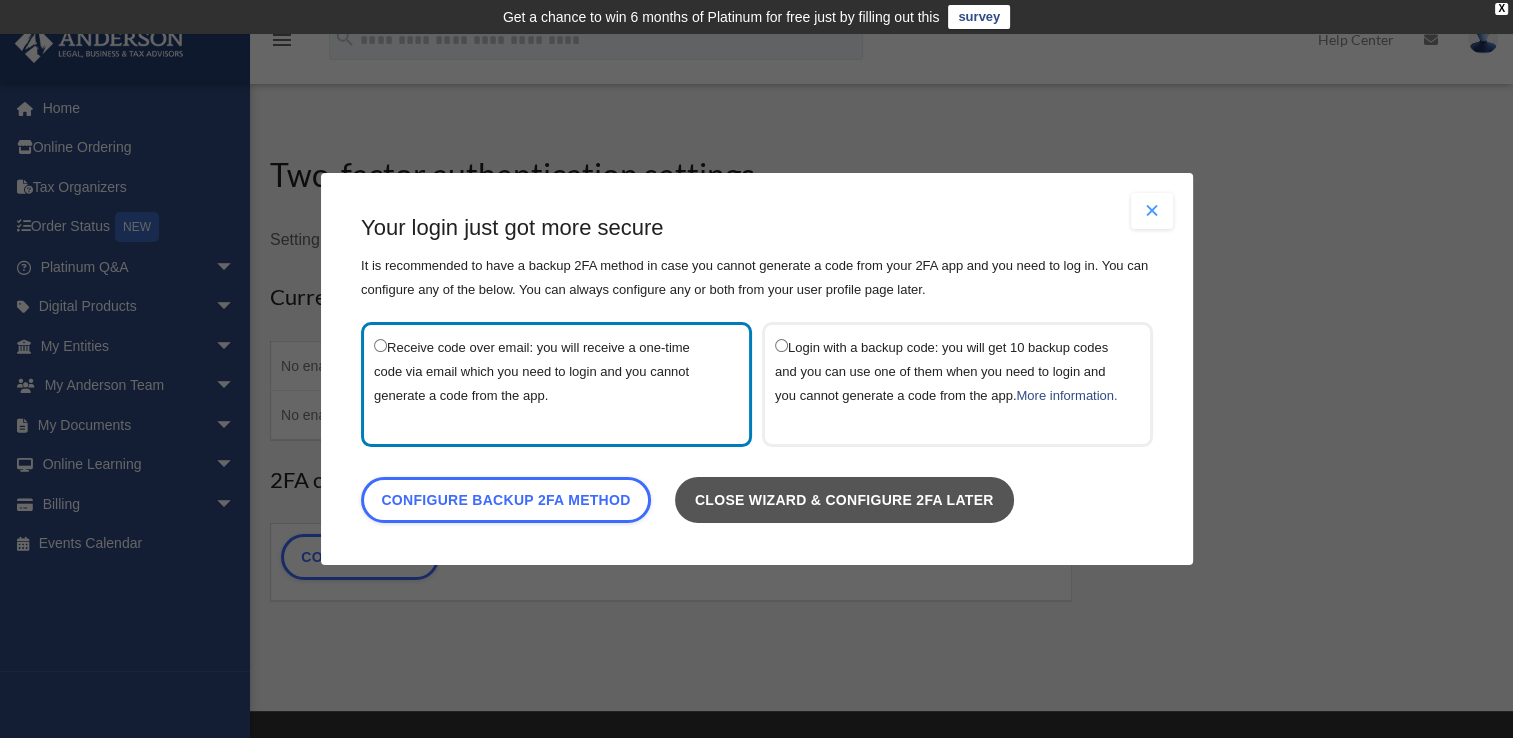 click on "Close wizard & configure 2FA later" at bounding box center (843, 500) 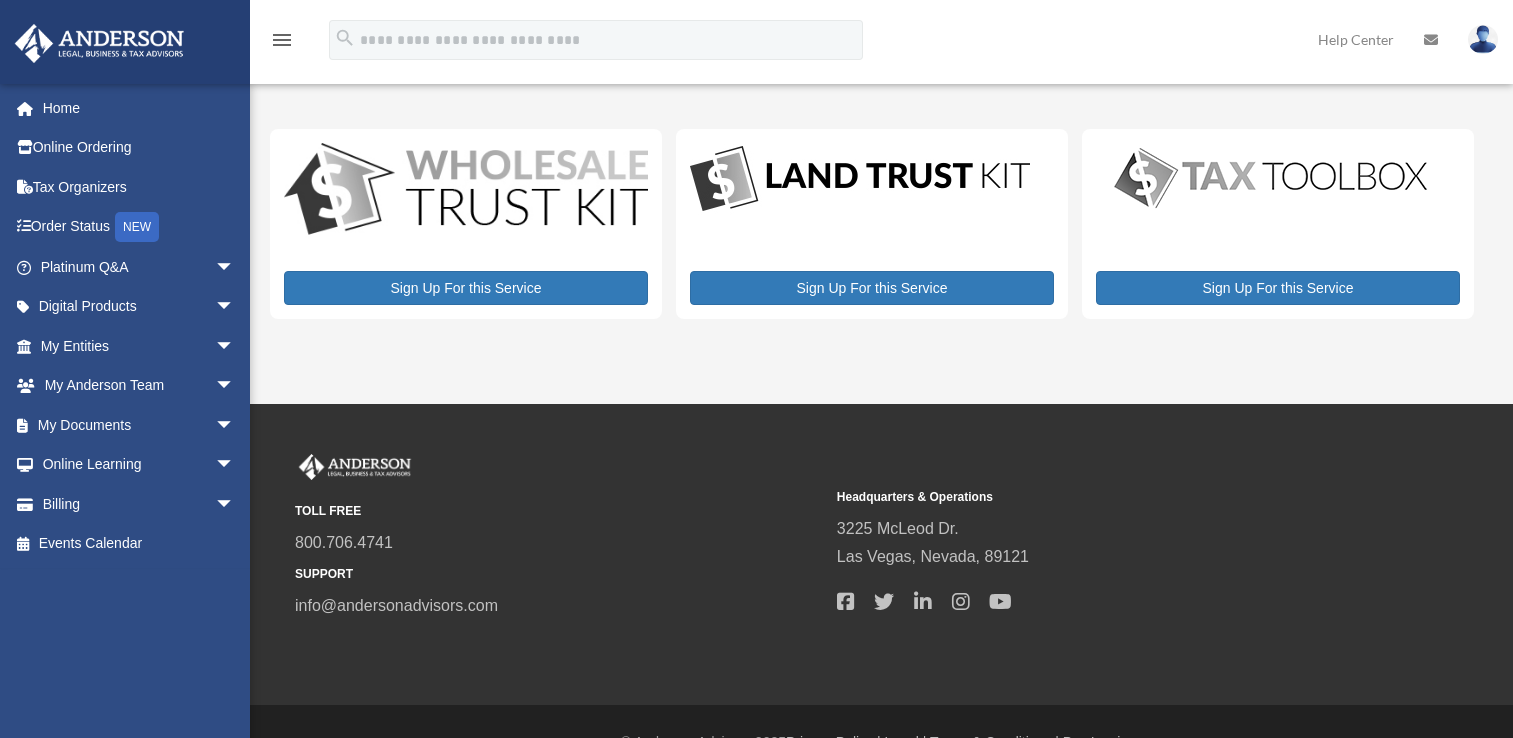scroll, scrollTop: 0, scrollLeft: 0, axis: both 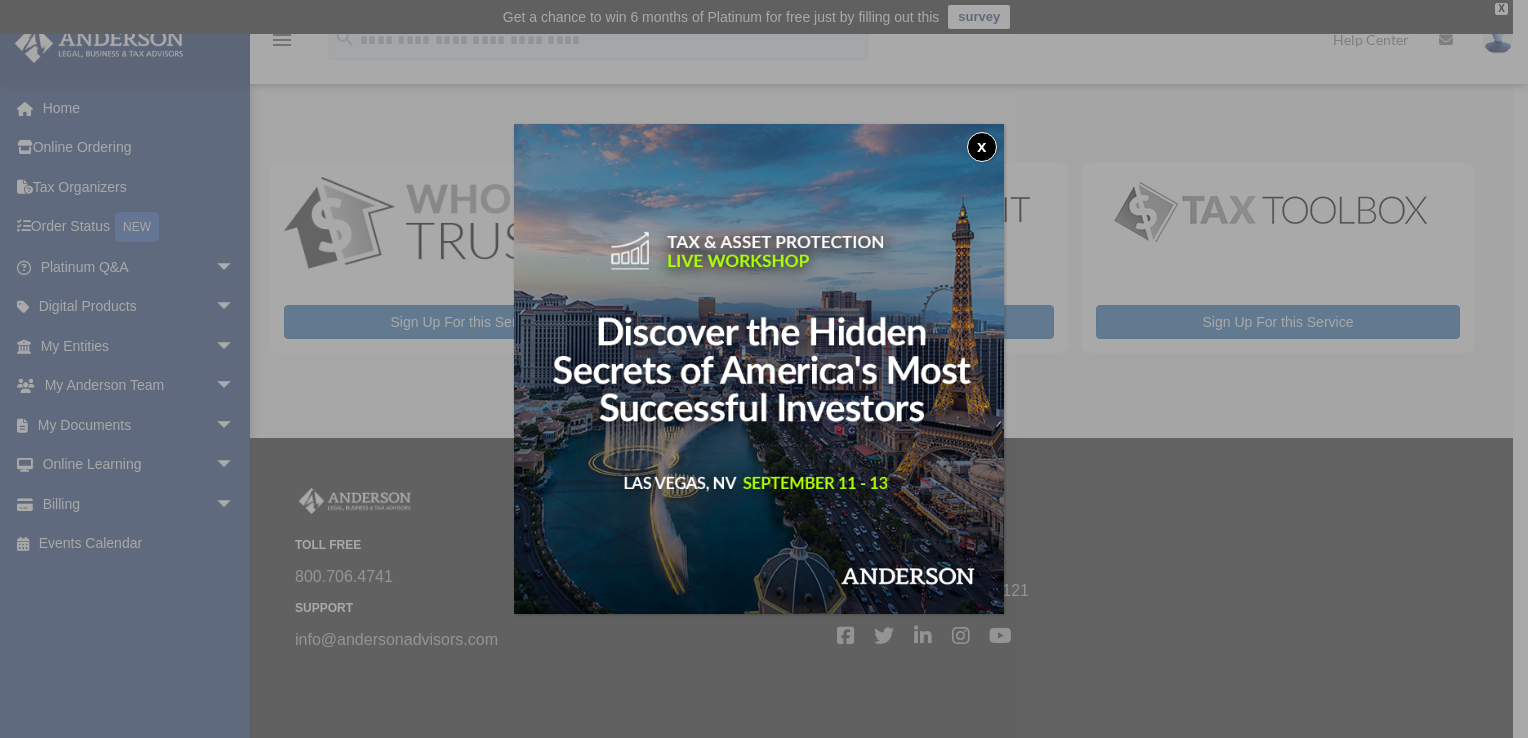 click on "x" at bounding box center [982, 147] 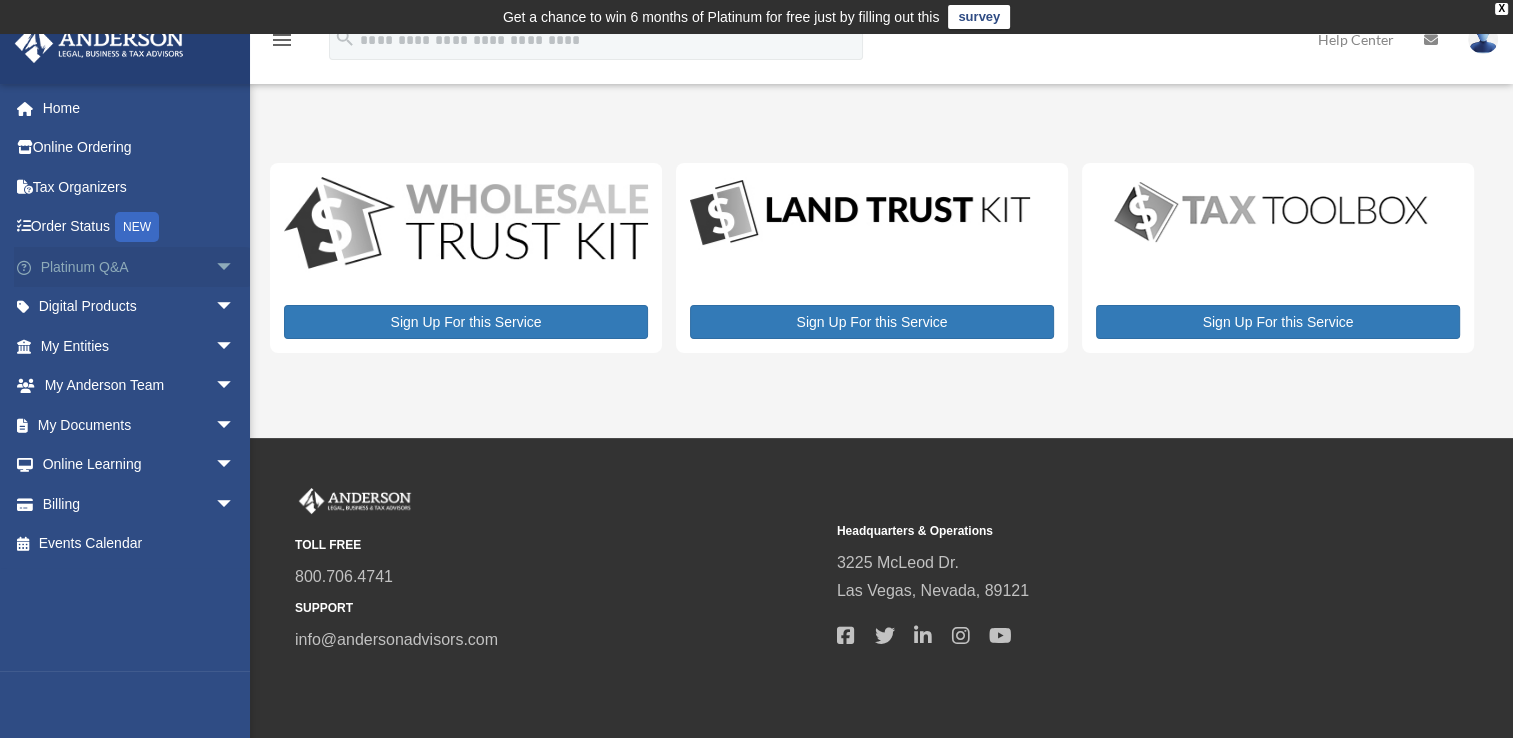 click on "arrow_drop_down" at bounding box center [235, 267] 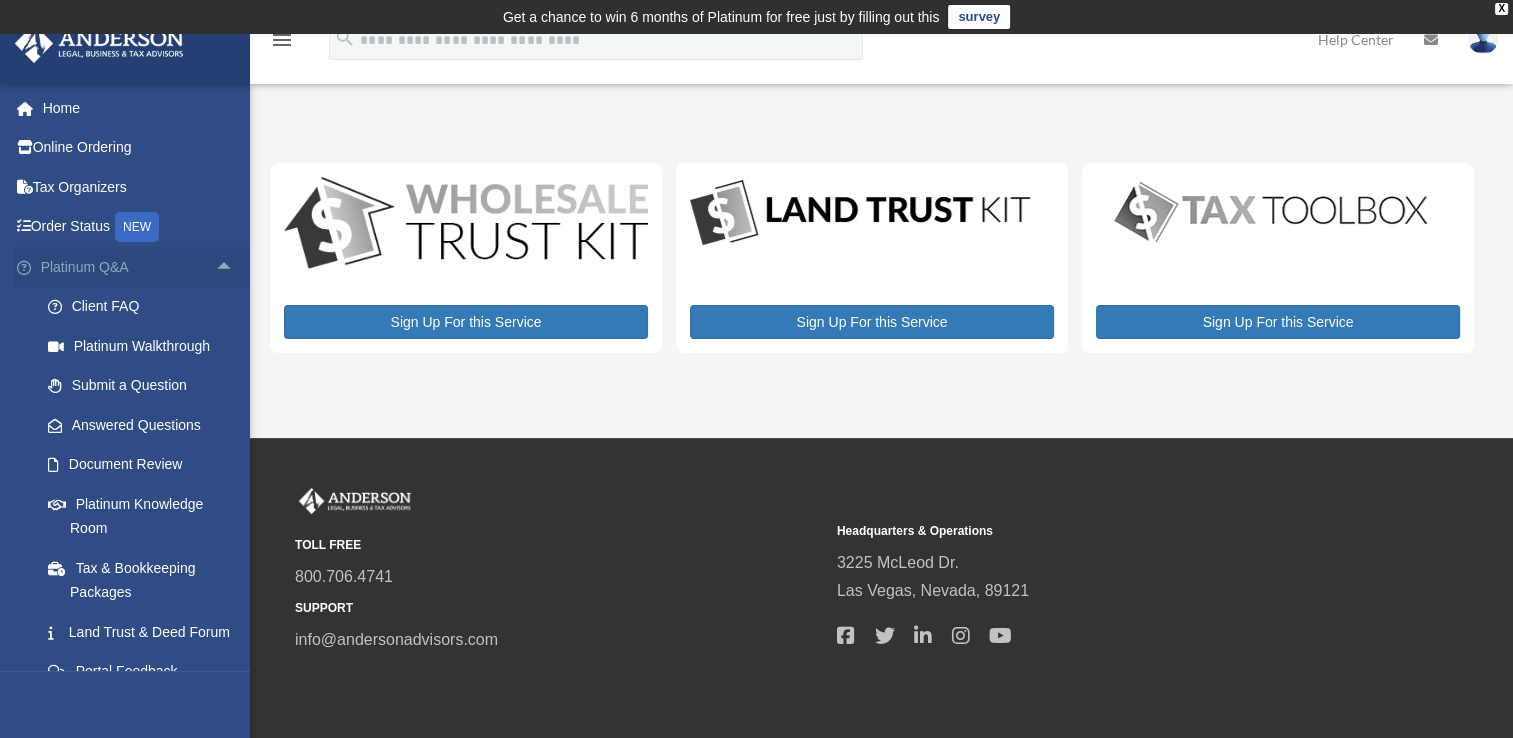 click on "arrow_drop_up" at bounding box center (235, 267) 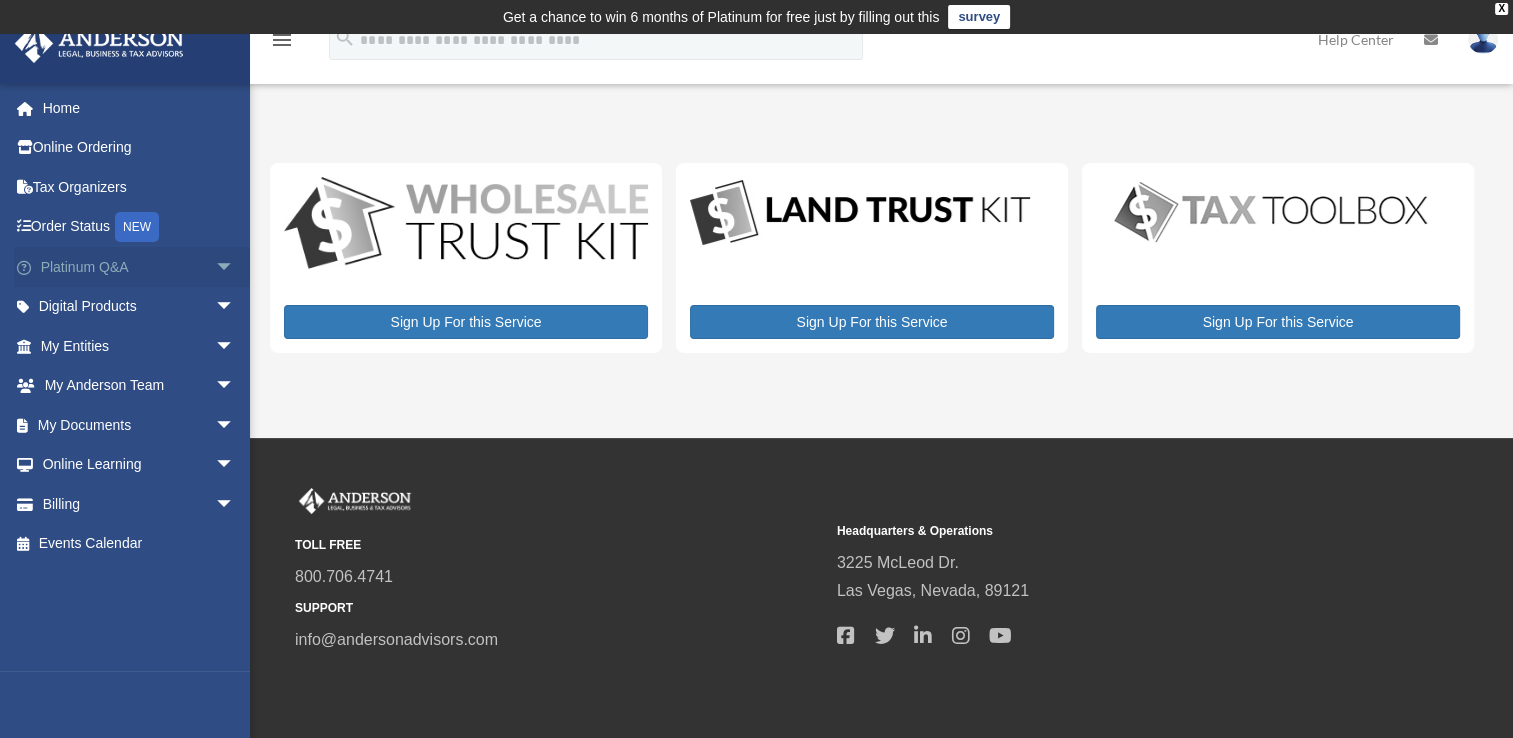 click on "arrow_drop_down" at bounding box center [235, 267] 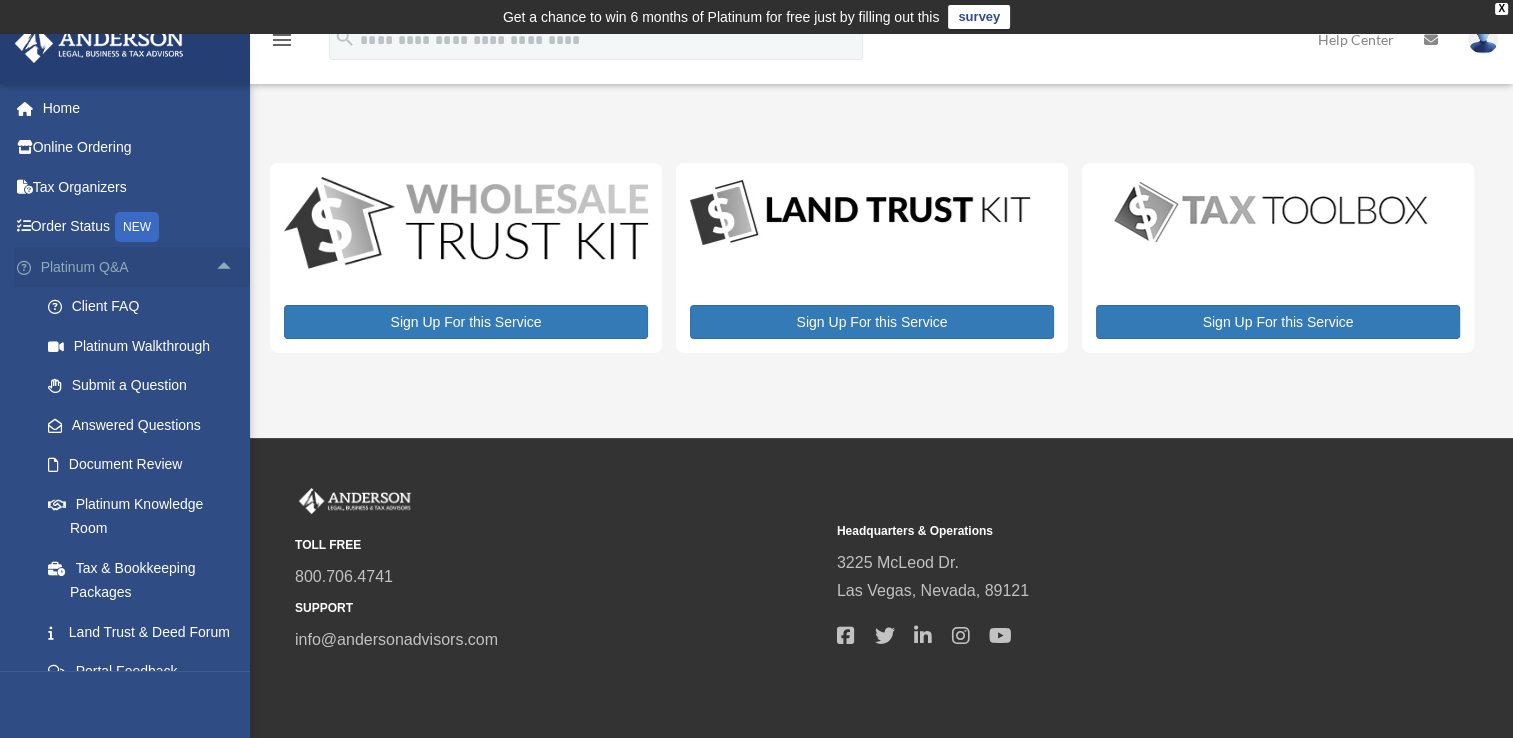 click on "arrow_drop_up" at bounding box center [235, 267] 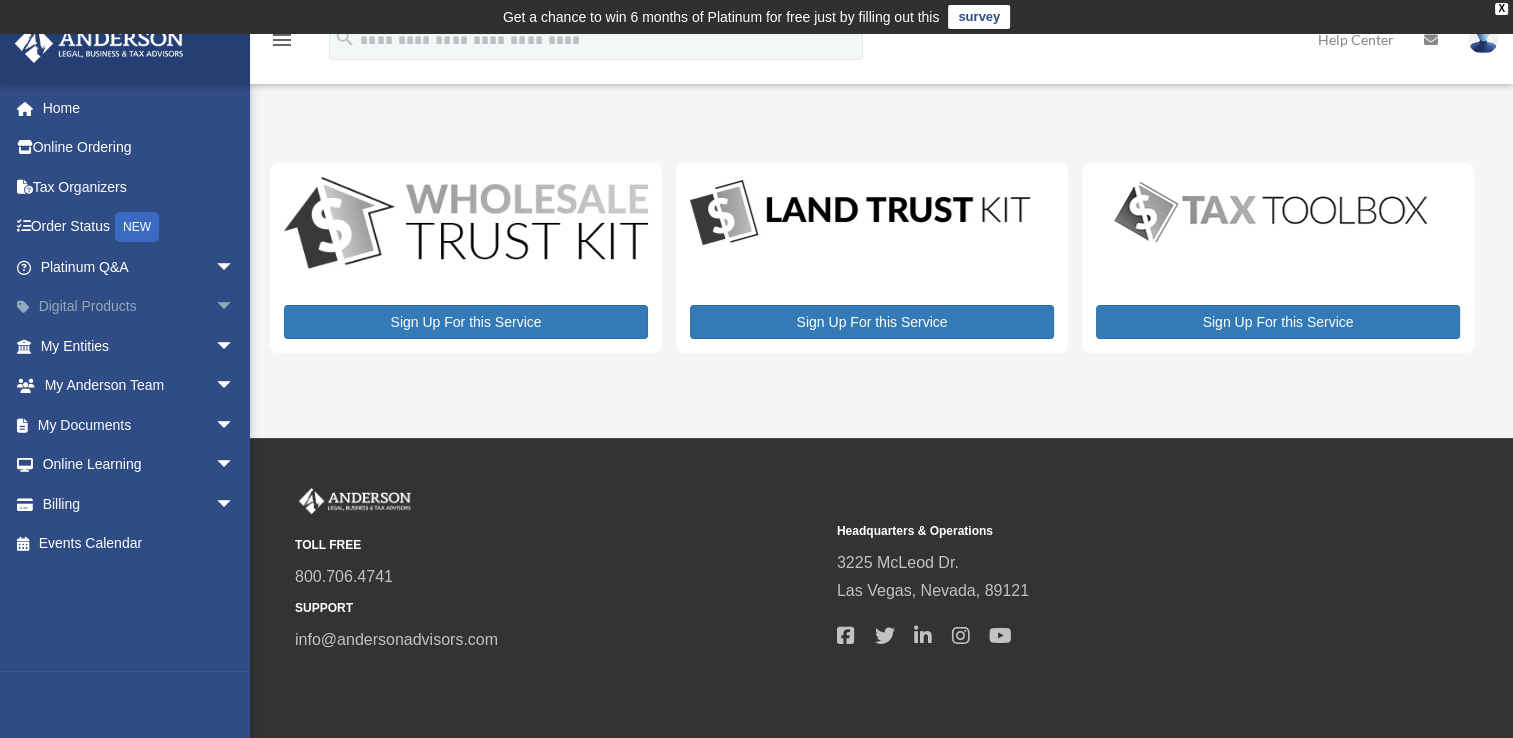 click on "arrow_drop_down" at bounding box center [235, 307] 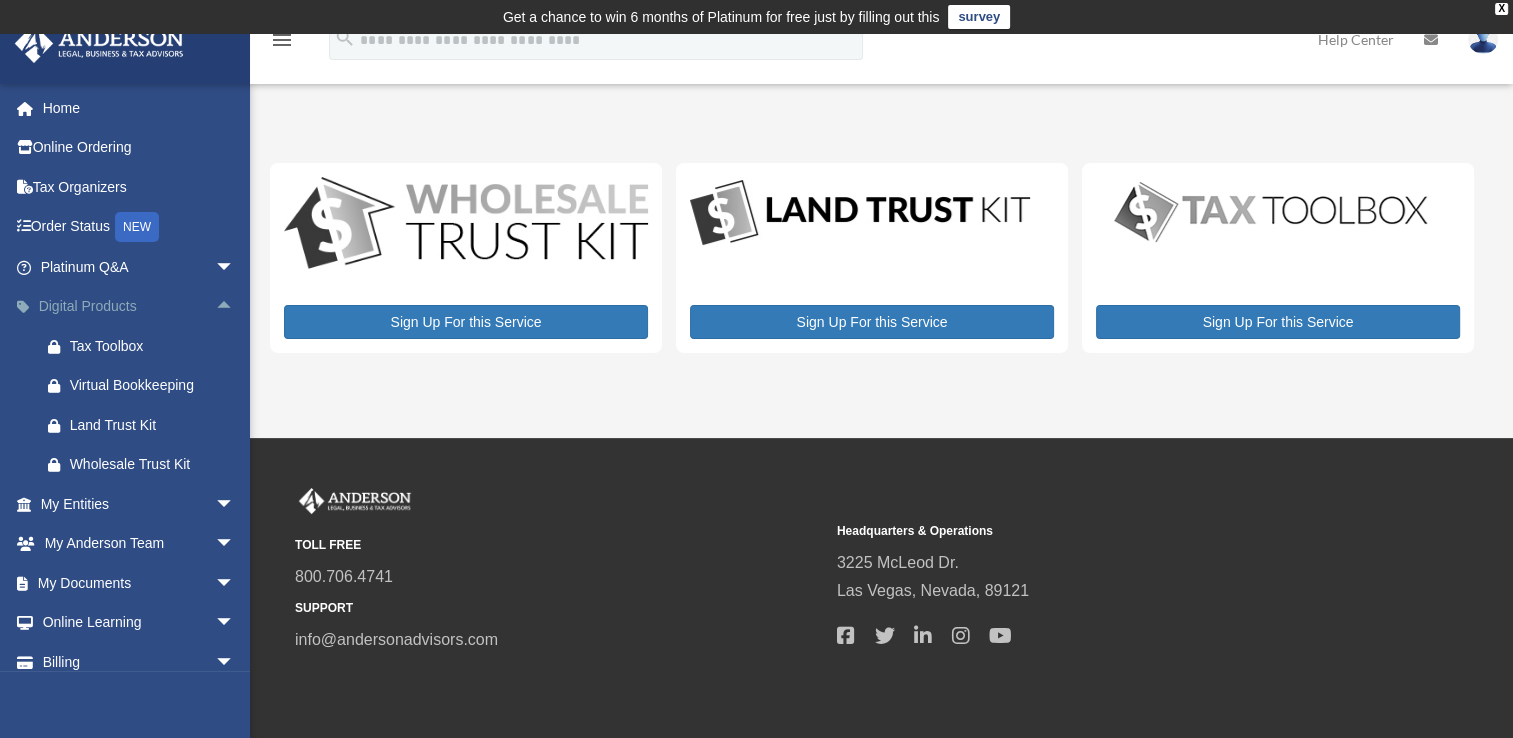 click on "arrow_drop_up" at bounding box center [235, 307] 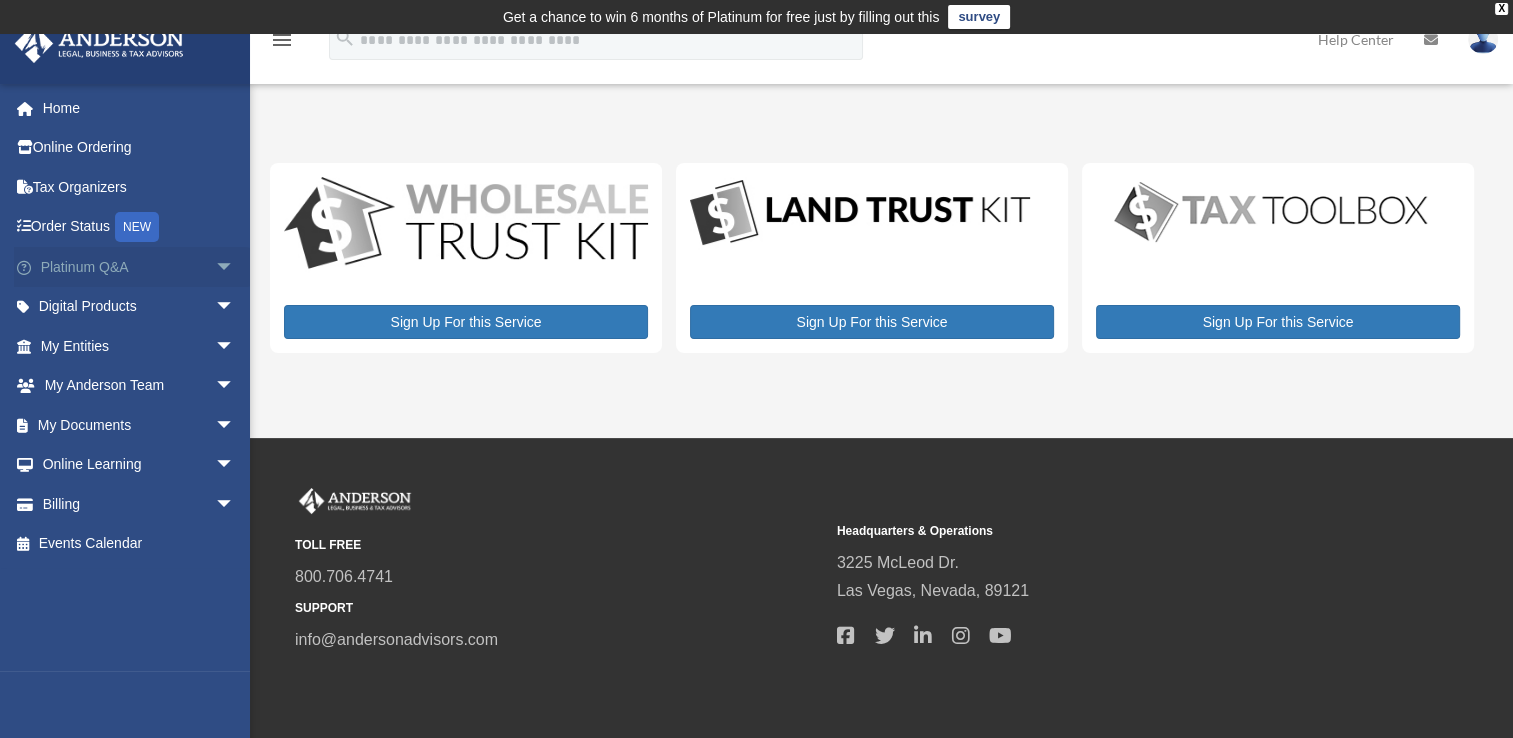 click on "arrow_drop_down" at bounding box center [235, 267] 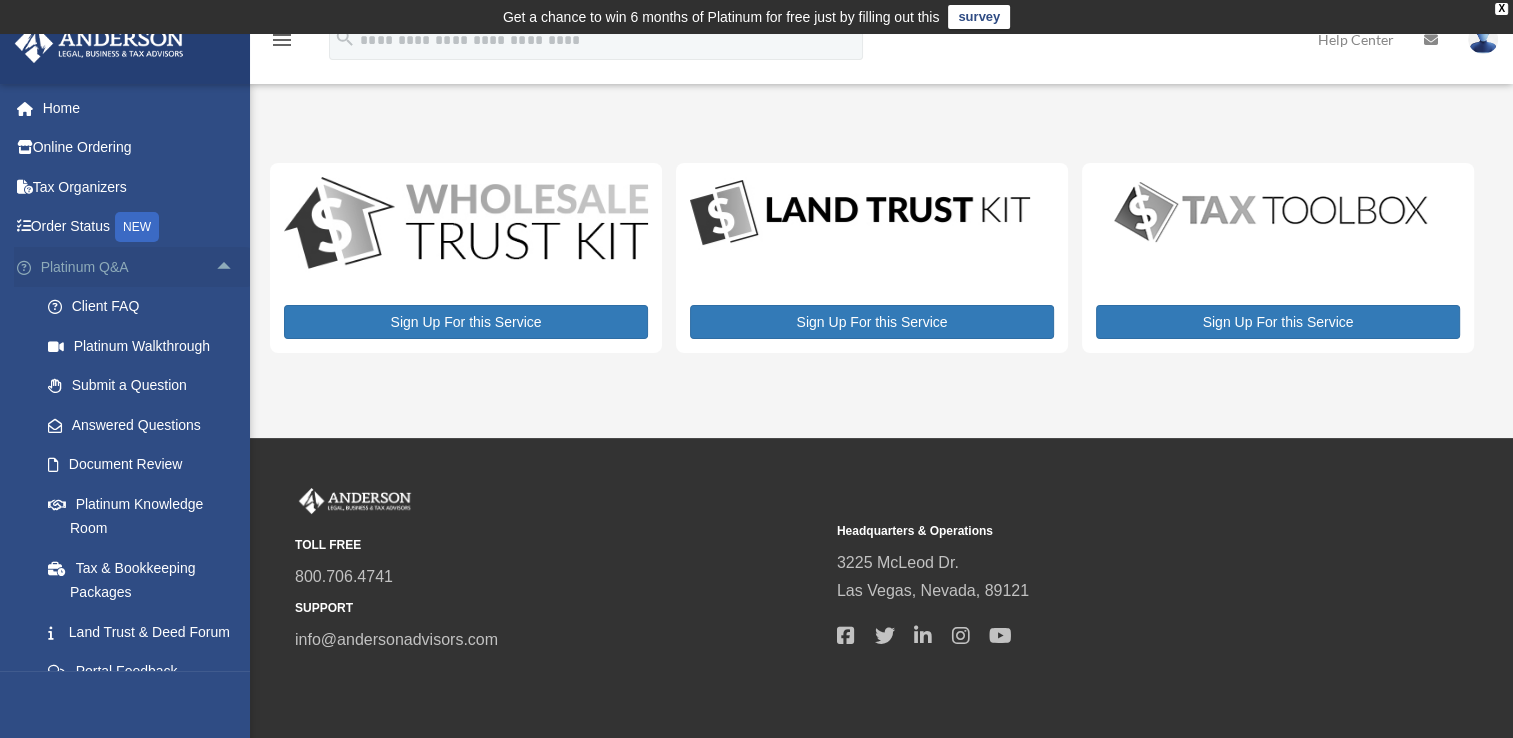 click on "arrow_drop_up" at bounding box center [235, 267] 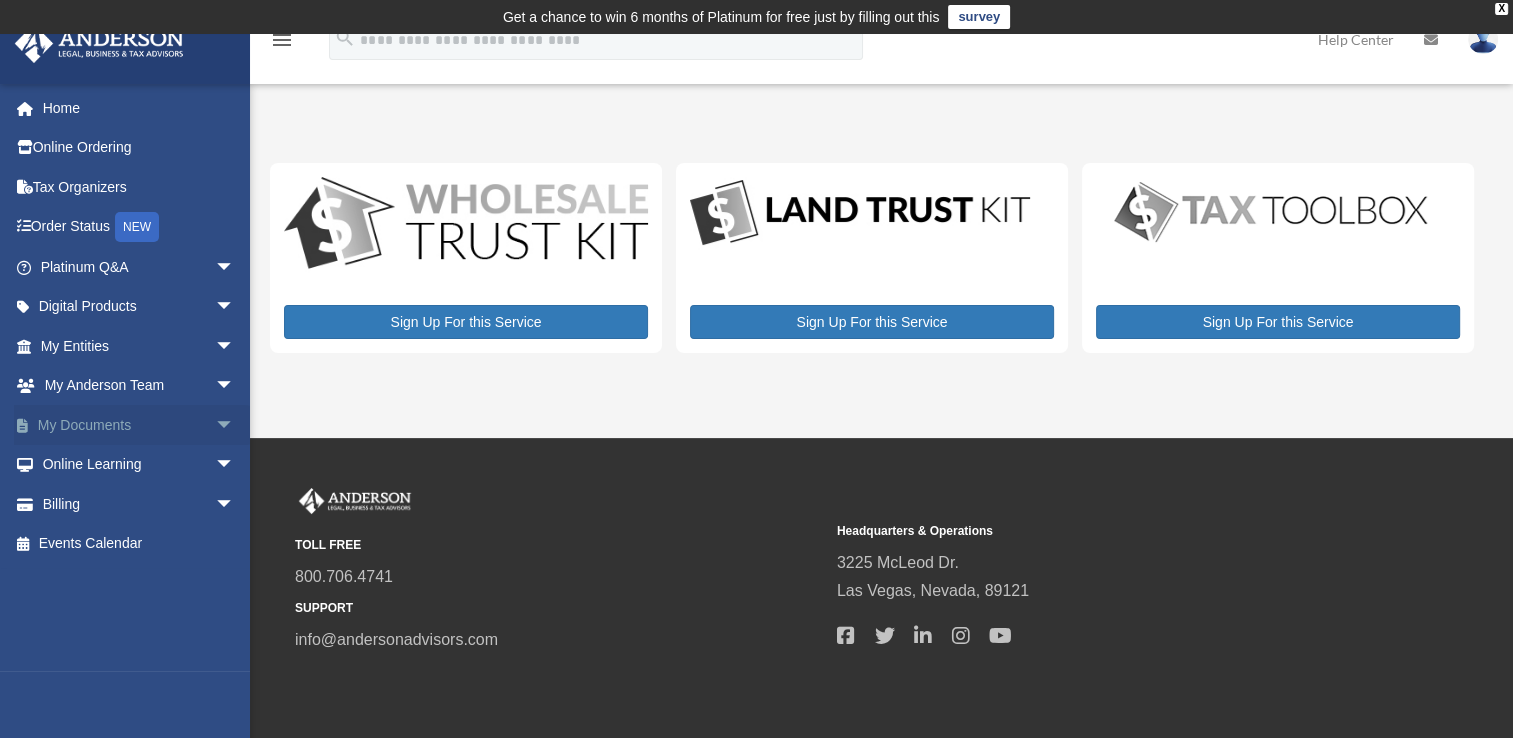 click on "arrow_drop_down" at bounding box center (235, 425) 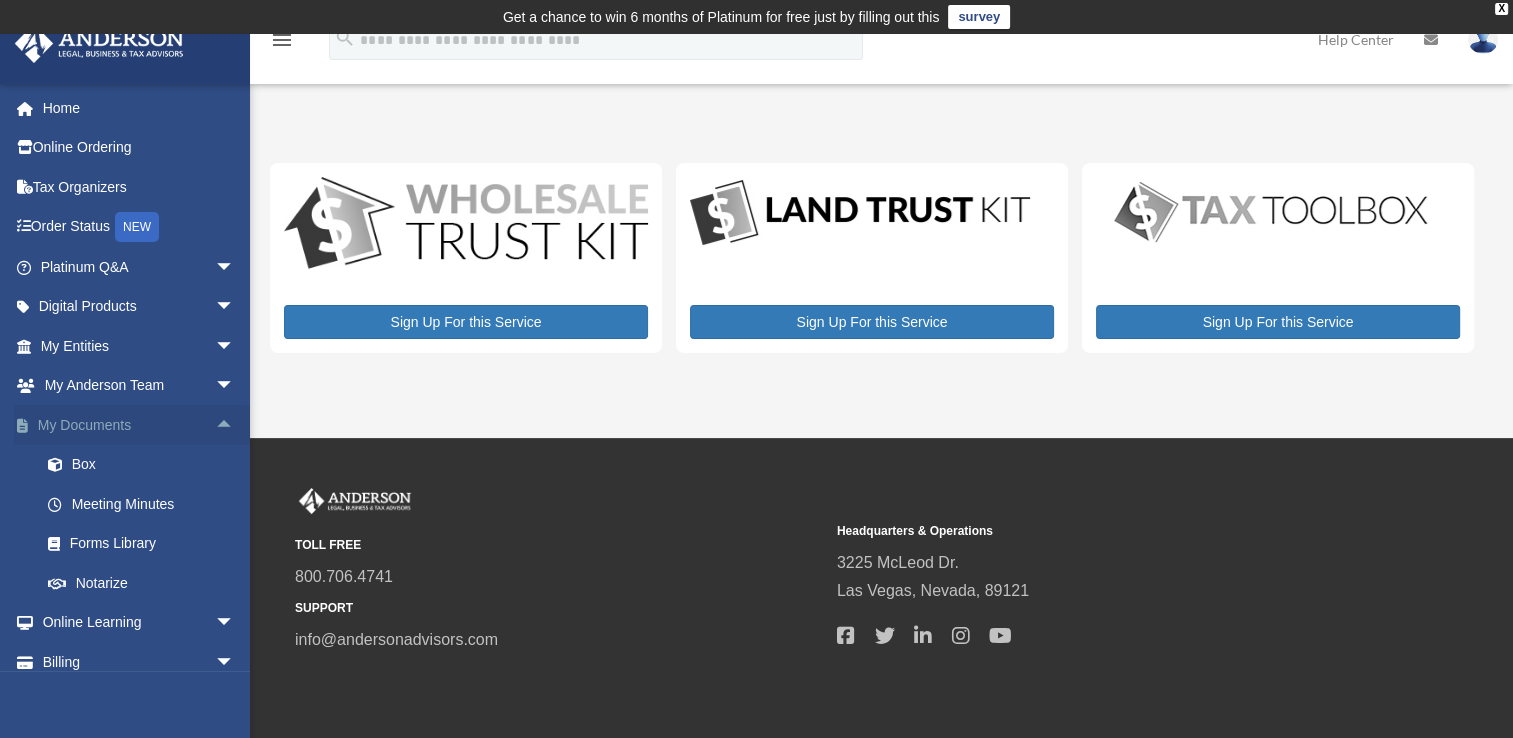 click on "arrow_drop_up" at bounding box center (235, 425) 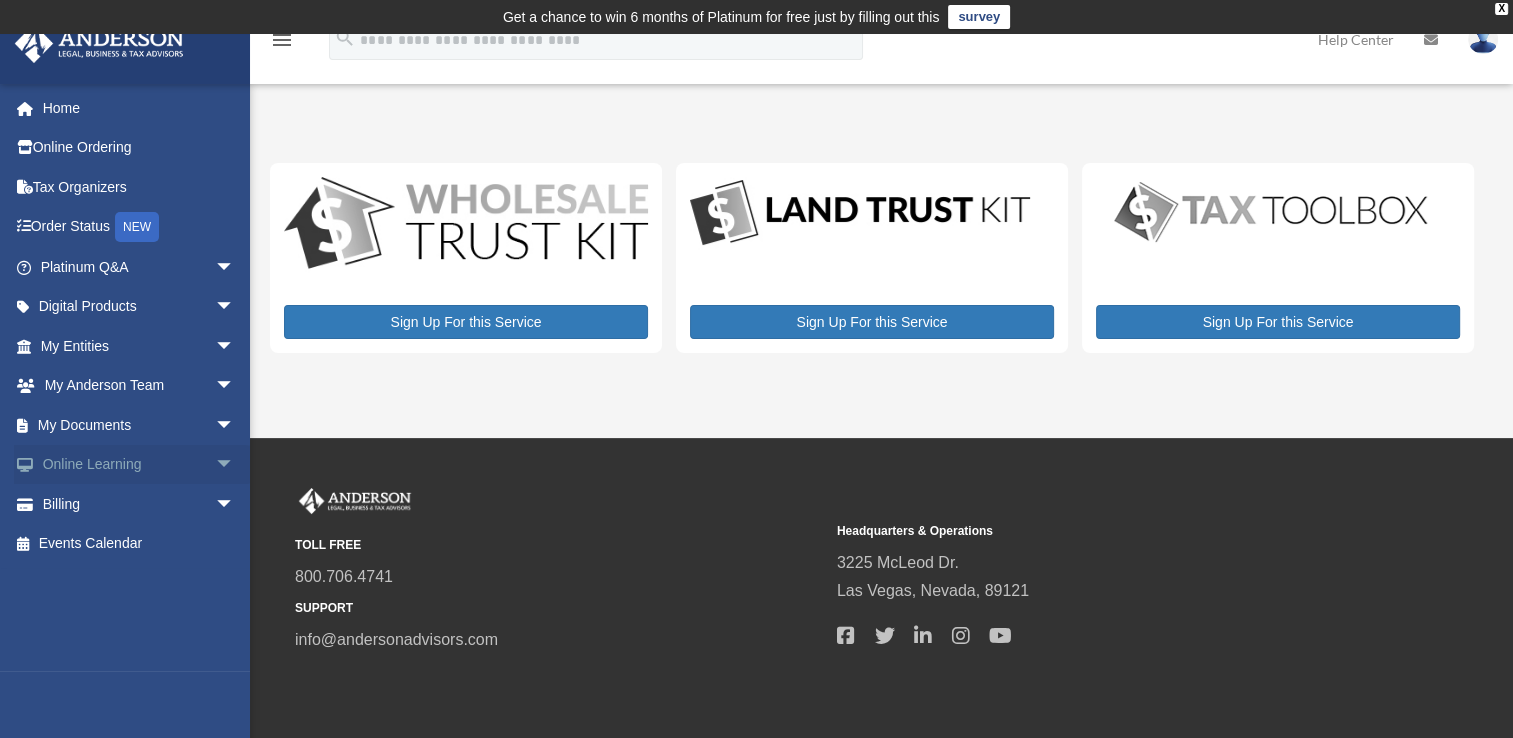 click on "arrow_drop_down" at bounding box center (235, 465) 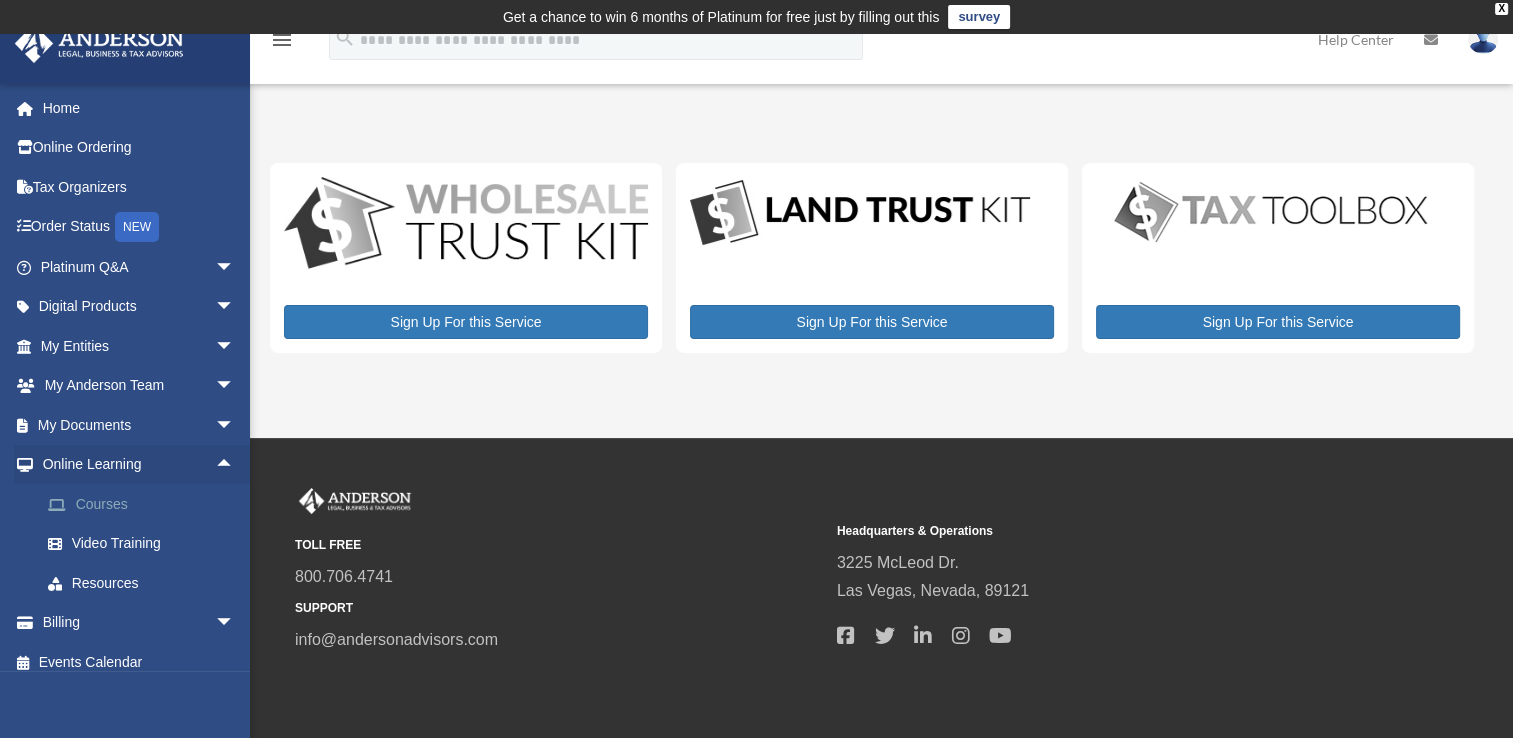 click on "Courses" at bounding box center [146, 504] 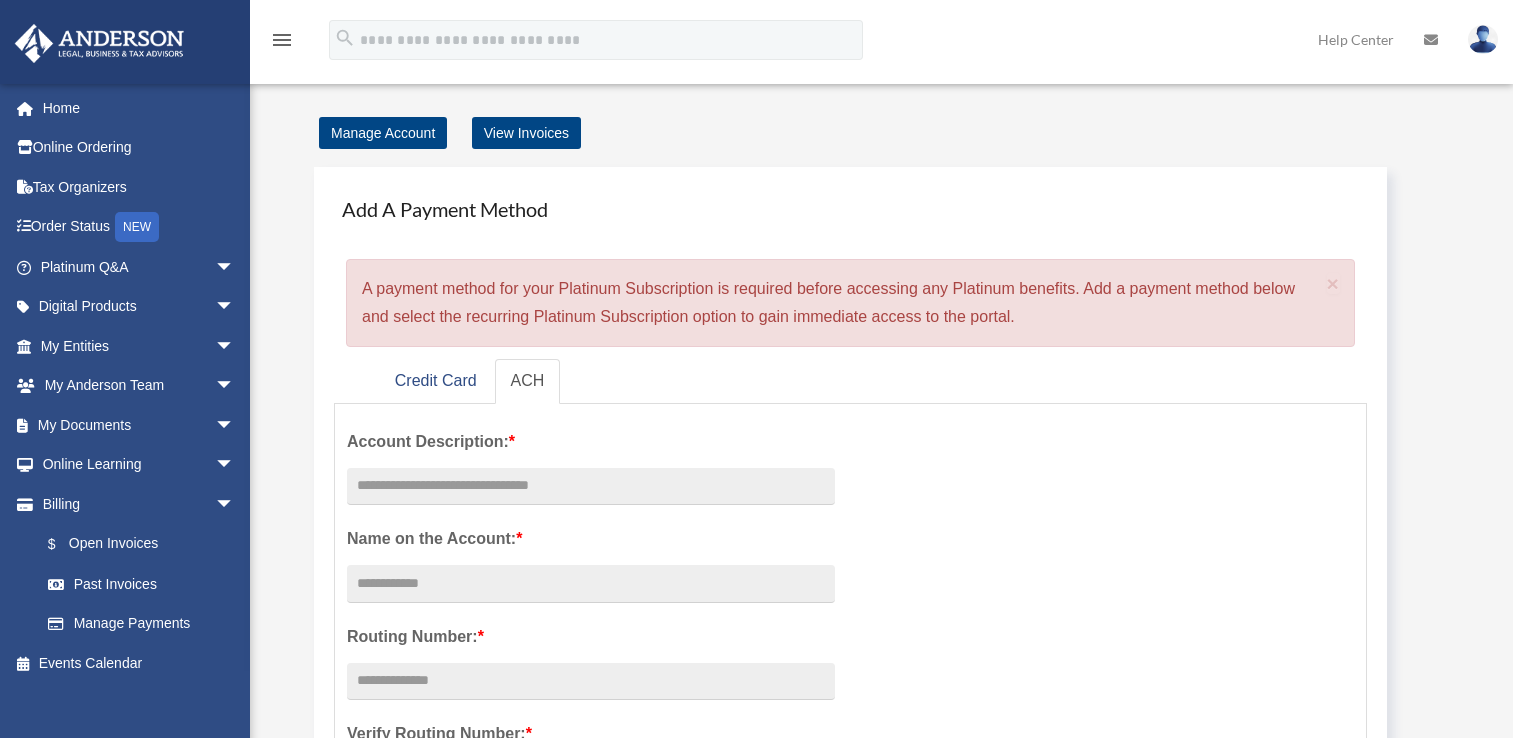 scroll, scrollTop: 0, scrollLeft: 0, axis: both 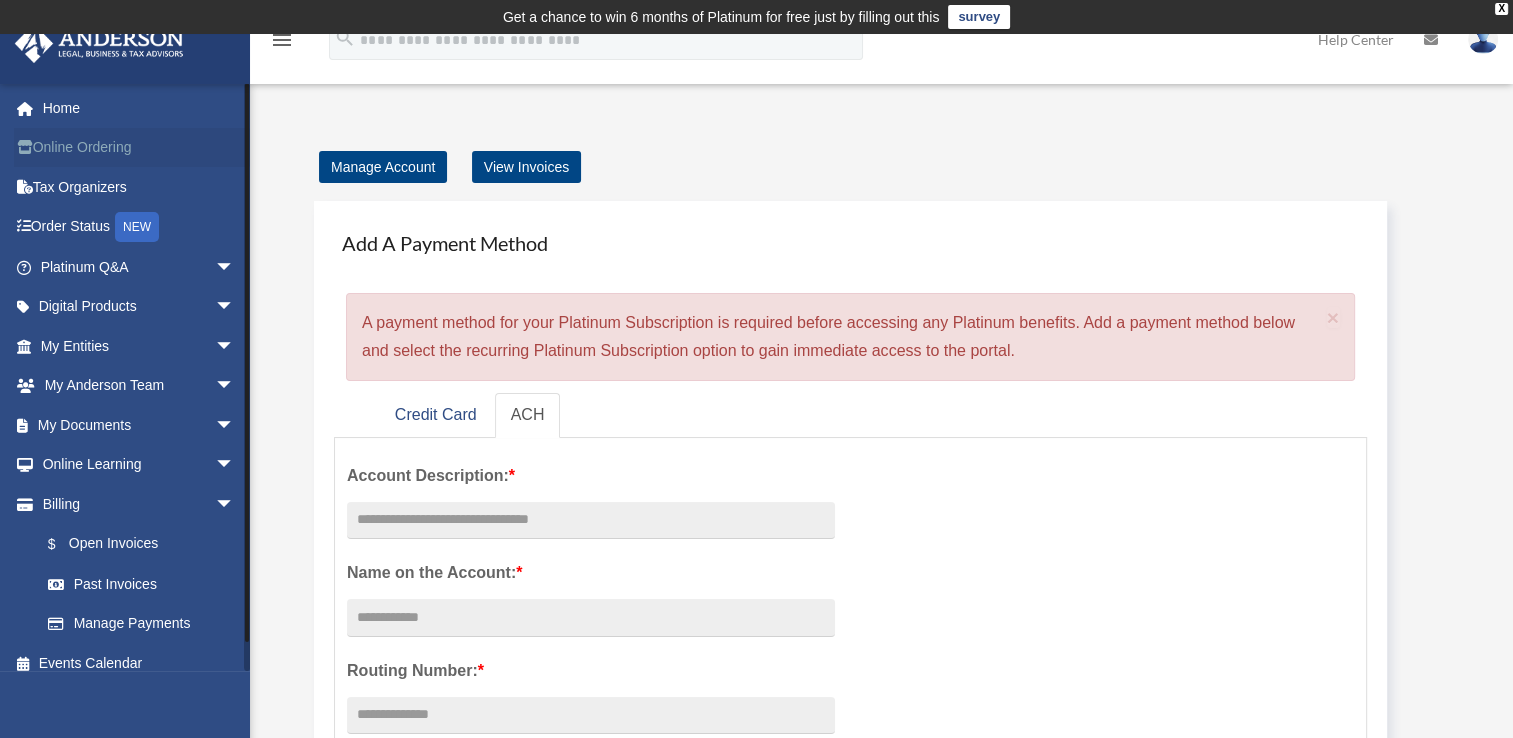 click on "Online Ordering" at bounding box center [139, 148] 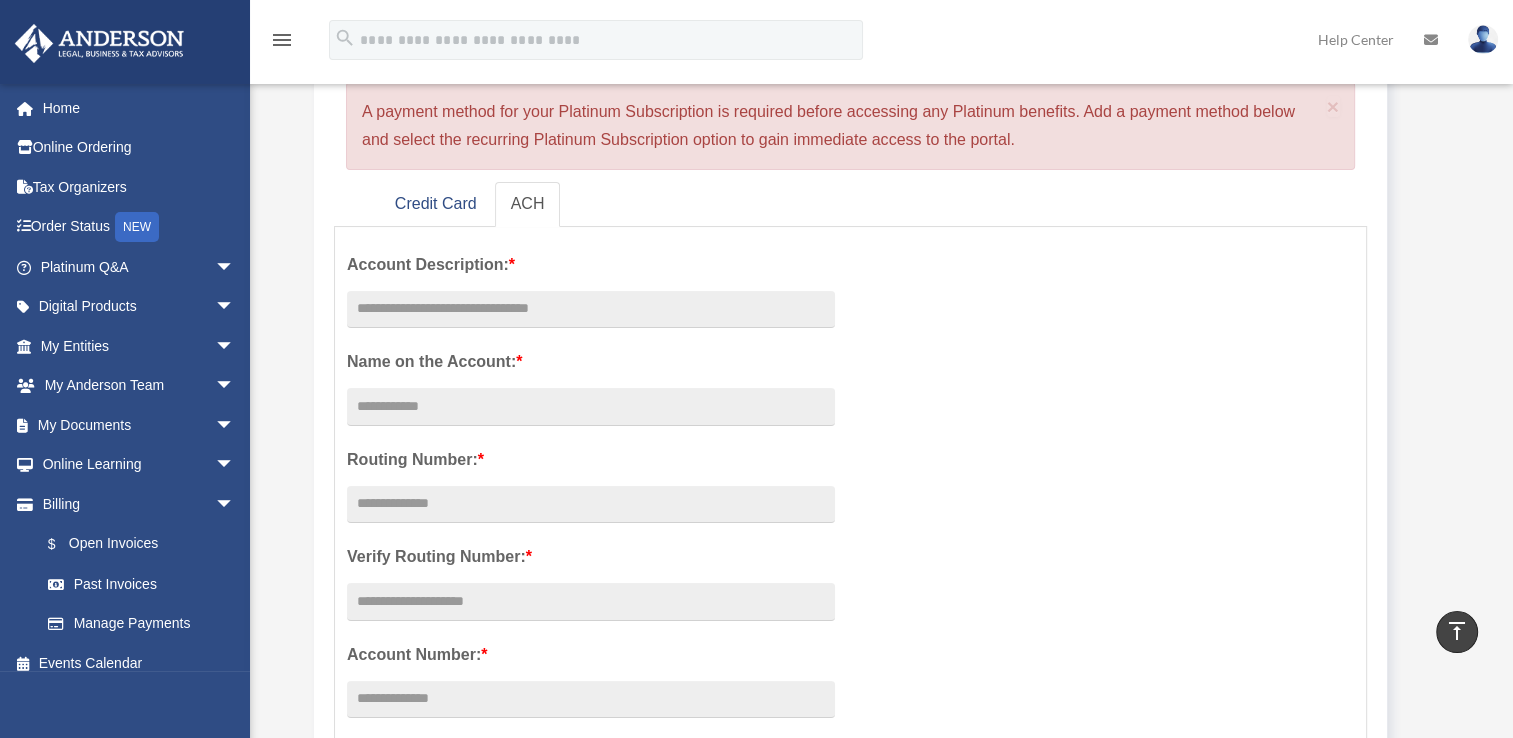 scroll, scrollTop: 0, scrollLeft: 0, axis: both 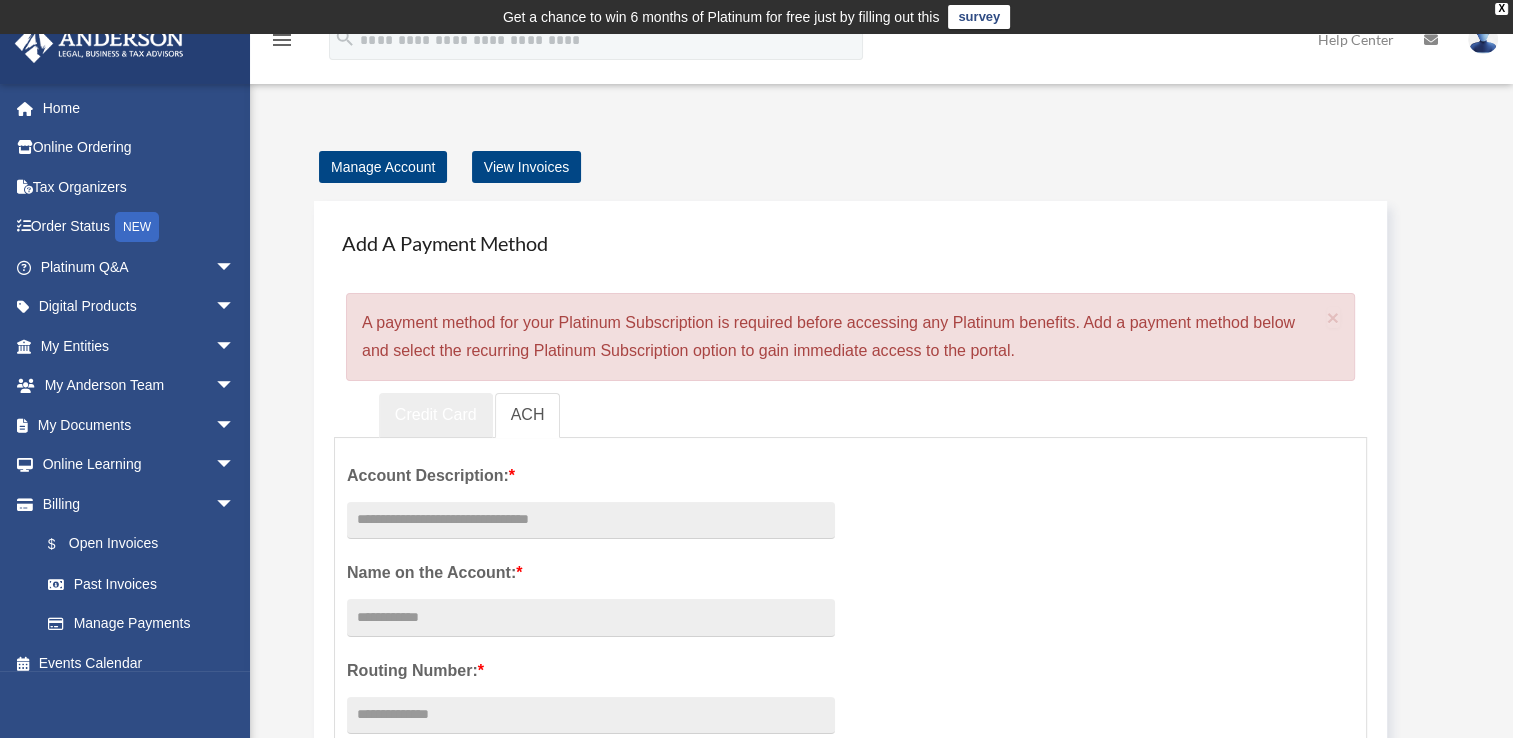 click on "Credit Card" at bounding box center (436, 415) 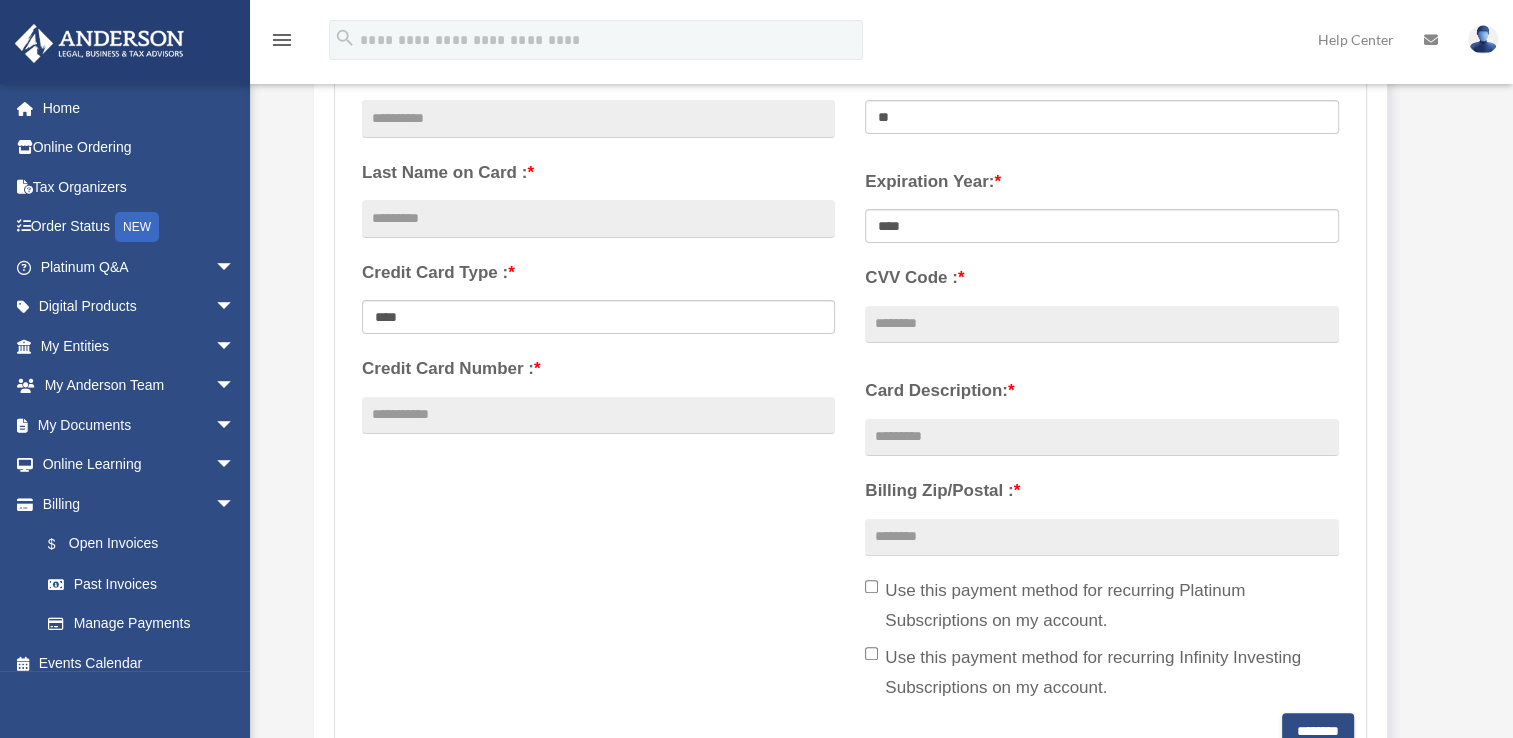 scroll, scrollTop: 500, scrollLeft: 0, axis: vertical 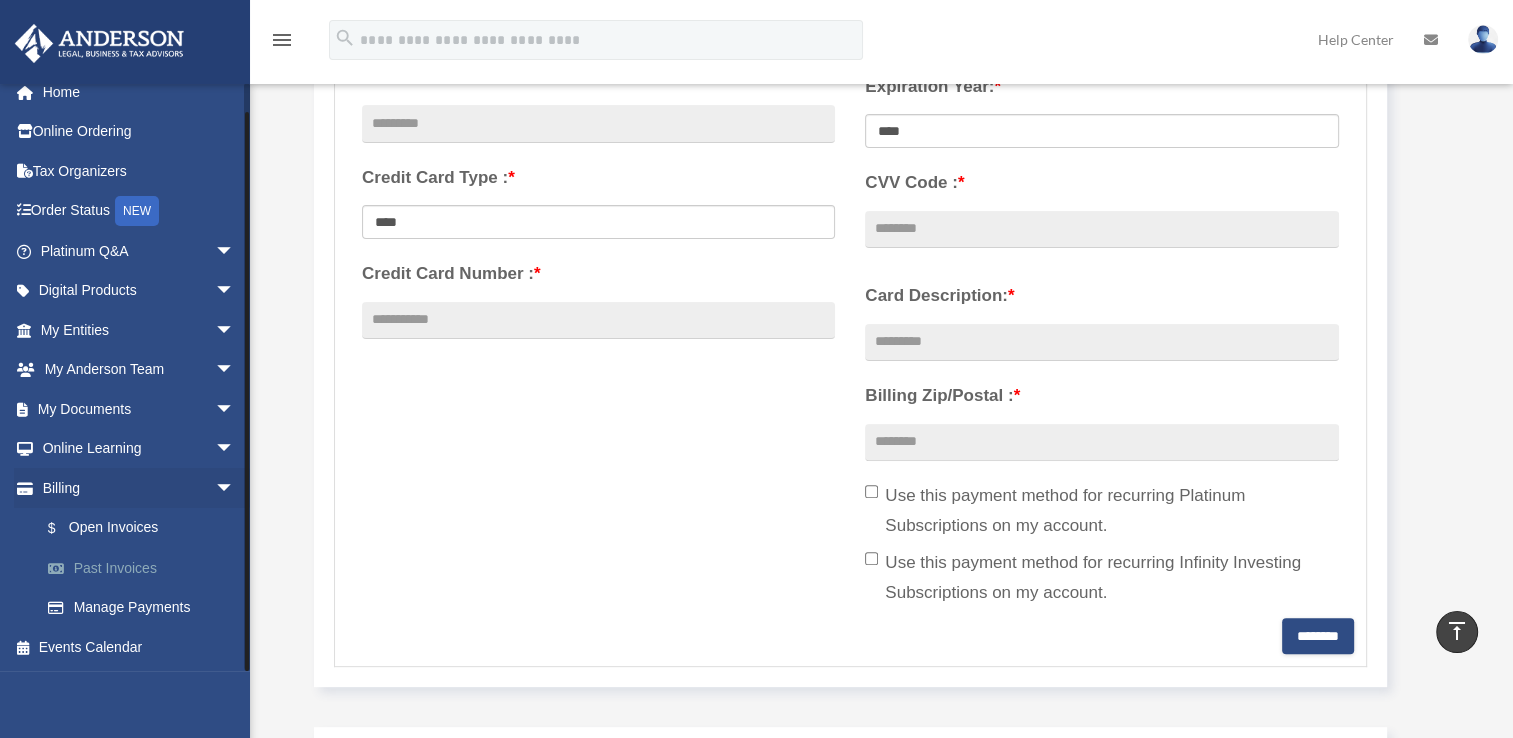 click on "Past Invoices" at bounding box center (146, 568) 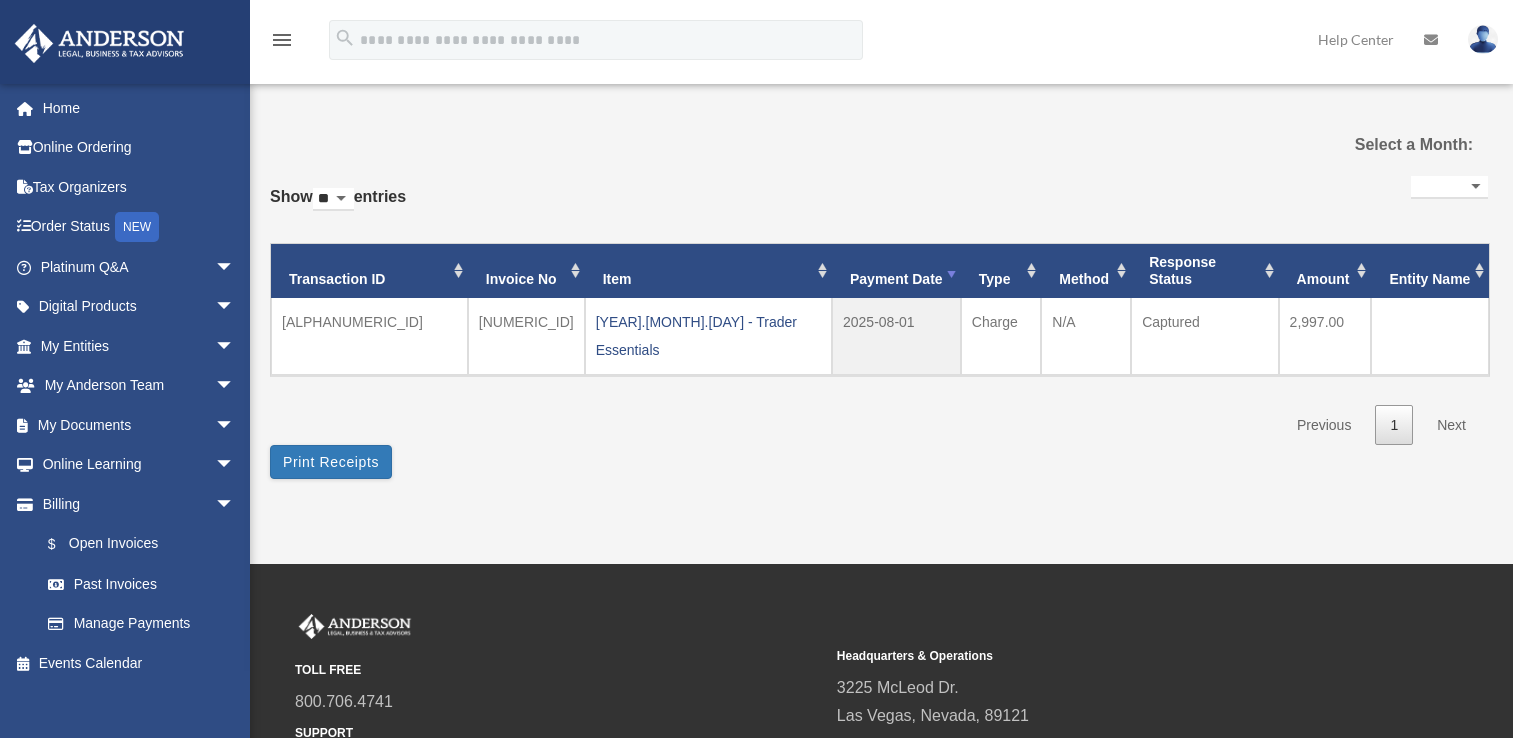 select 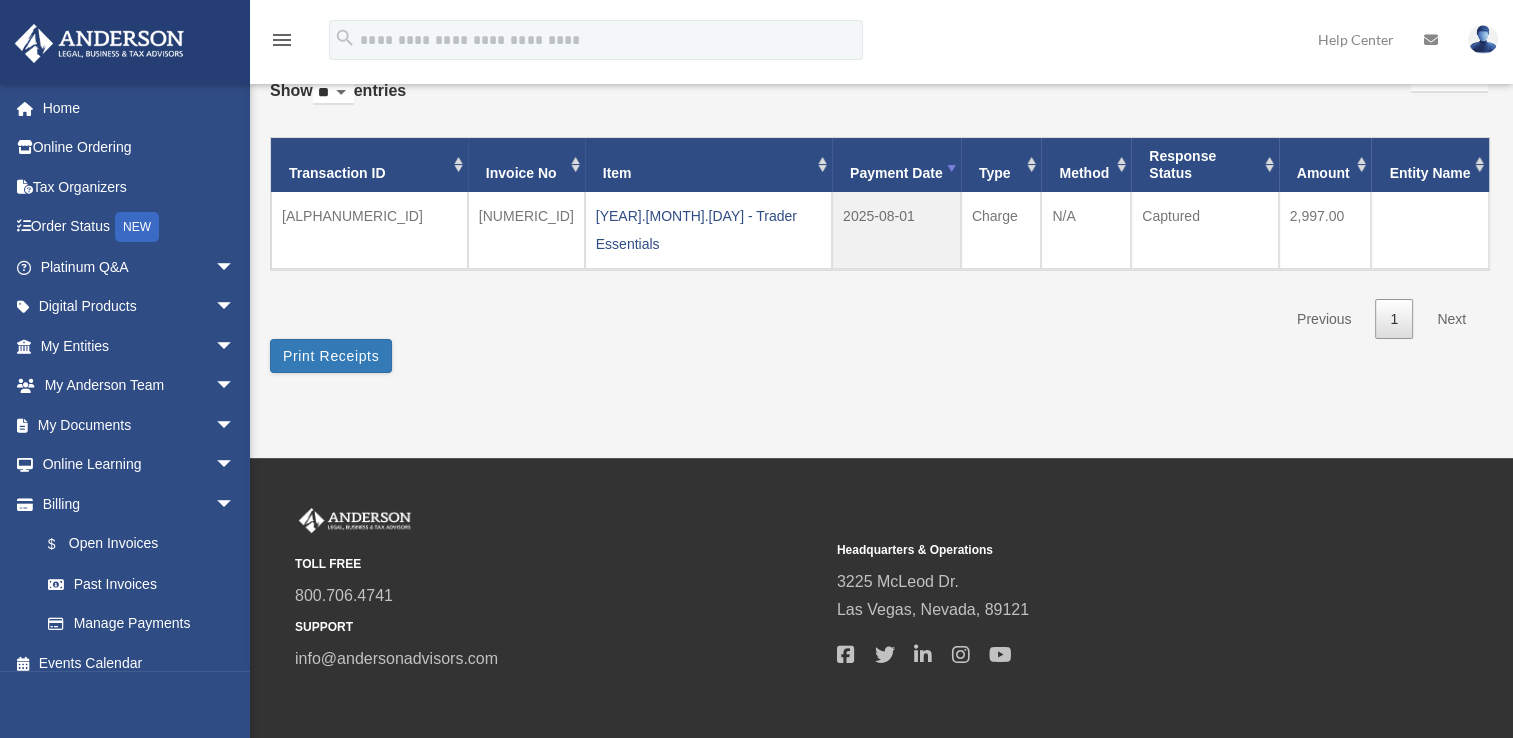 scroll, scrollTop: 203, scrollLeft: 0, axis: vertical 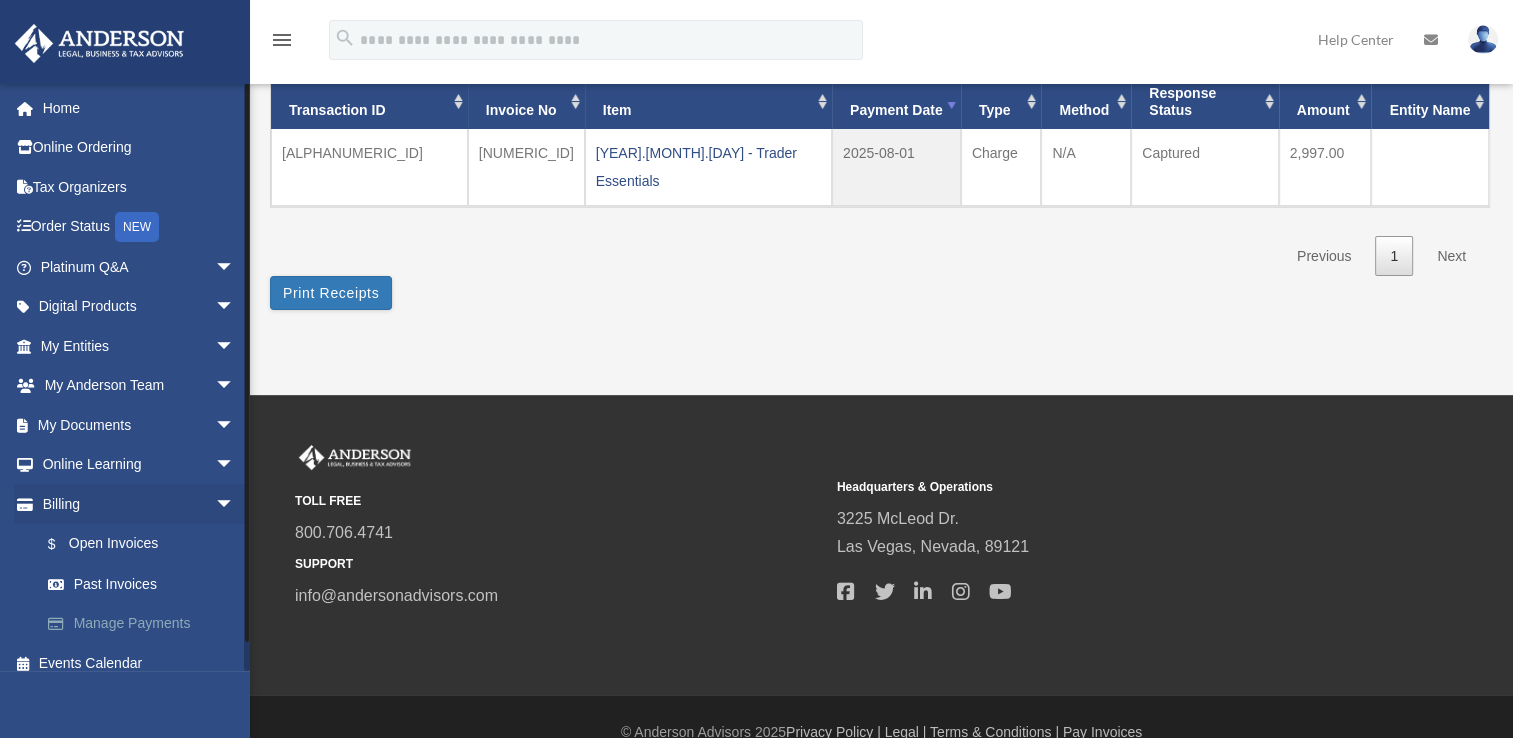 click on "Manage Payments" at bounding box center (146, 624) 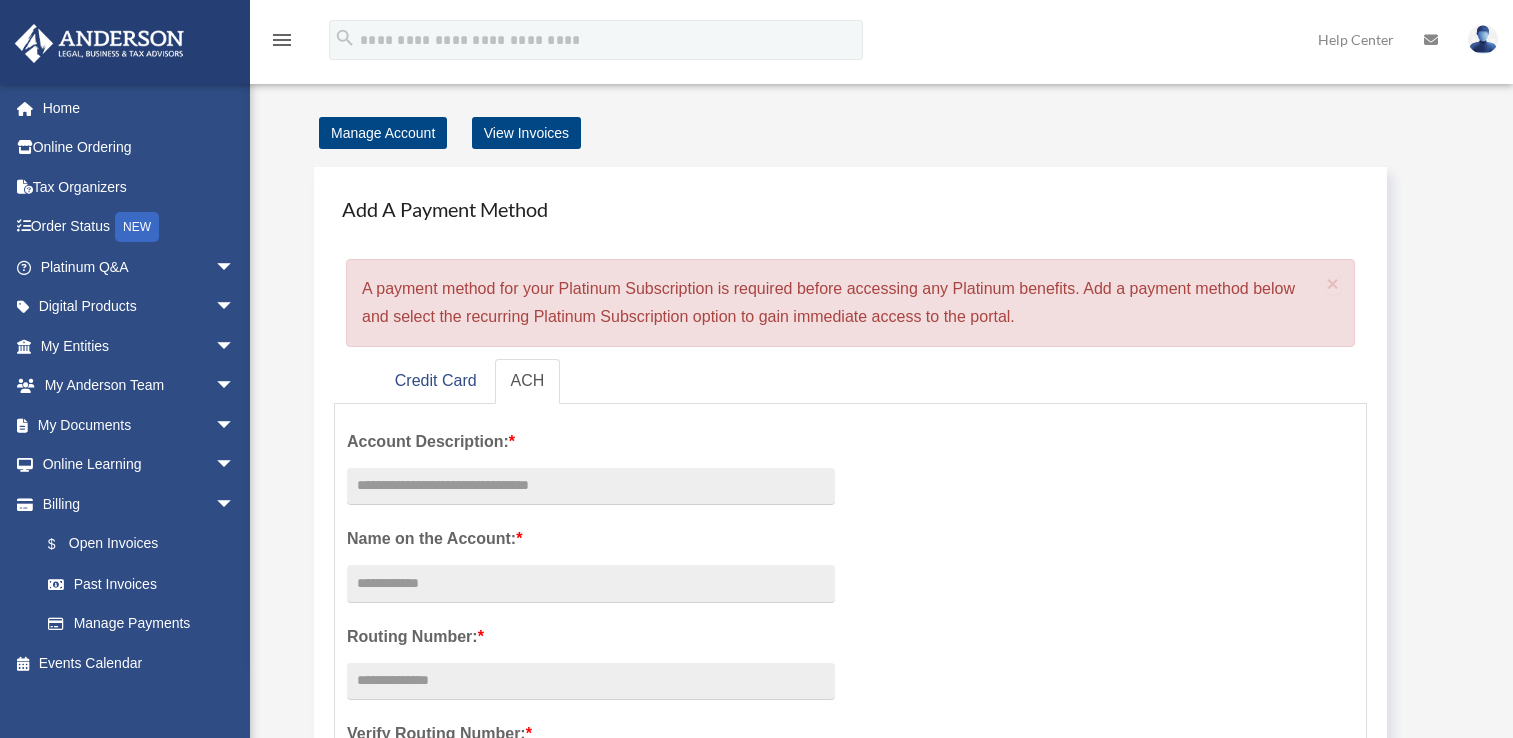 scroll, scrollTop: 0, scrollLeft: 0, axis: both 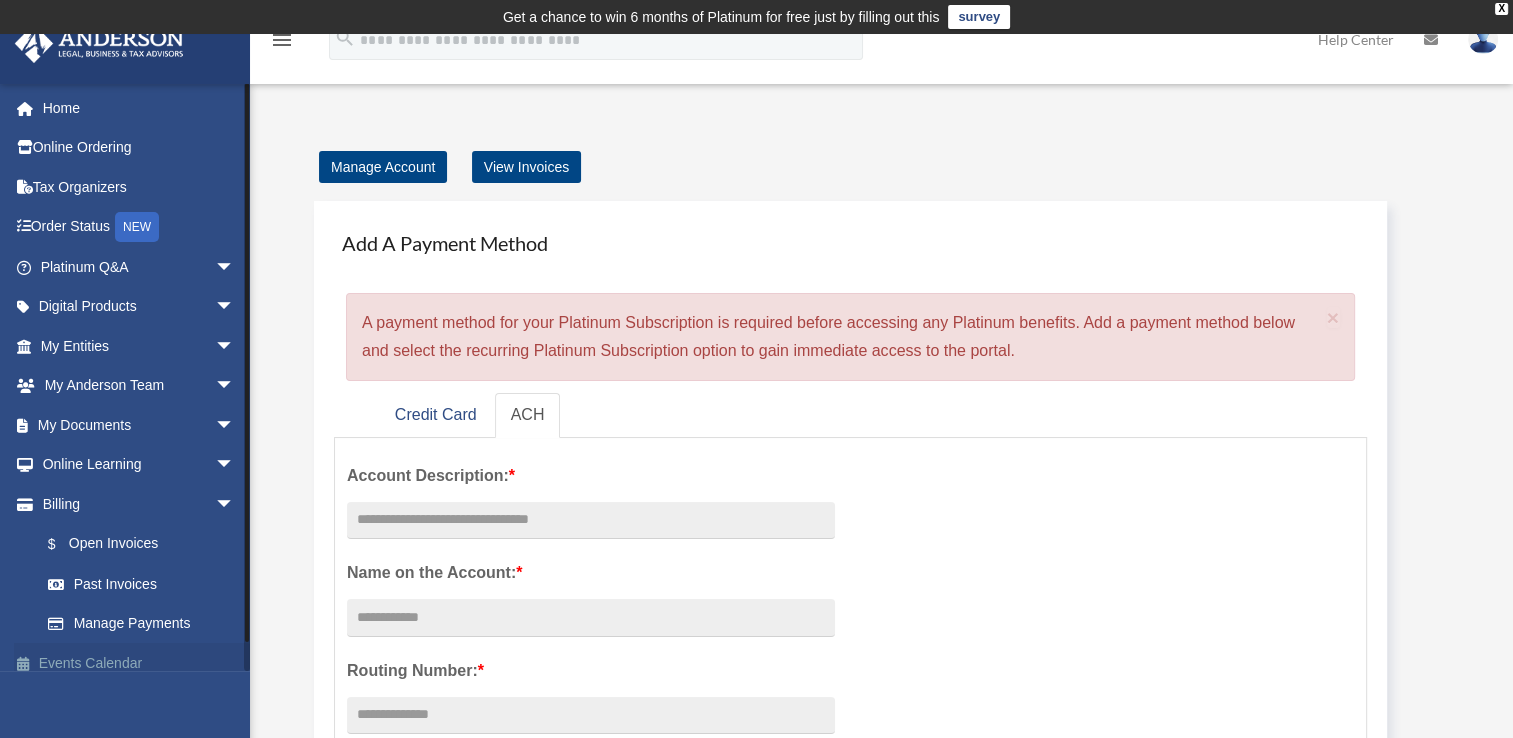 click on "Events Calendar" at bounding box center [139, 663] 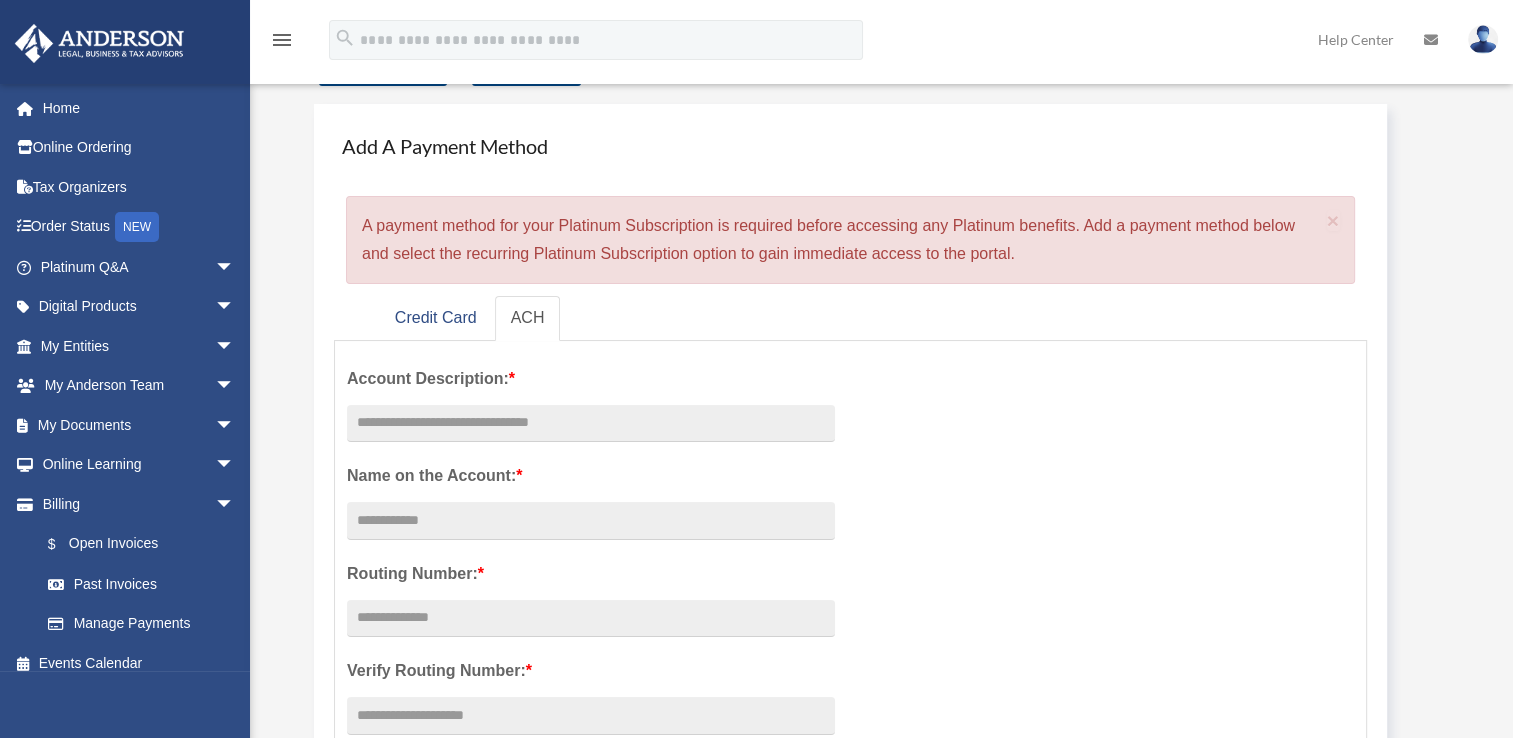scroll, scrollTop: 100, scrollLeft: 0, axis: vertical 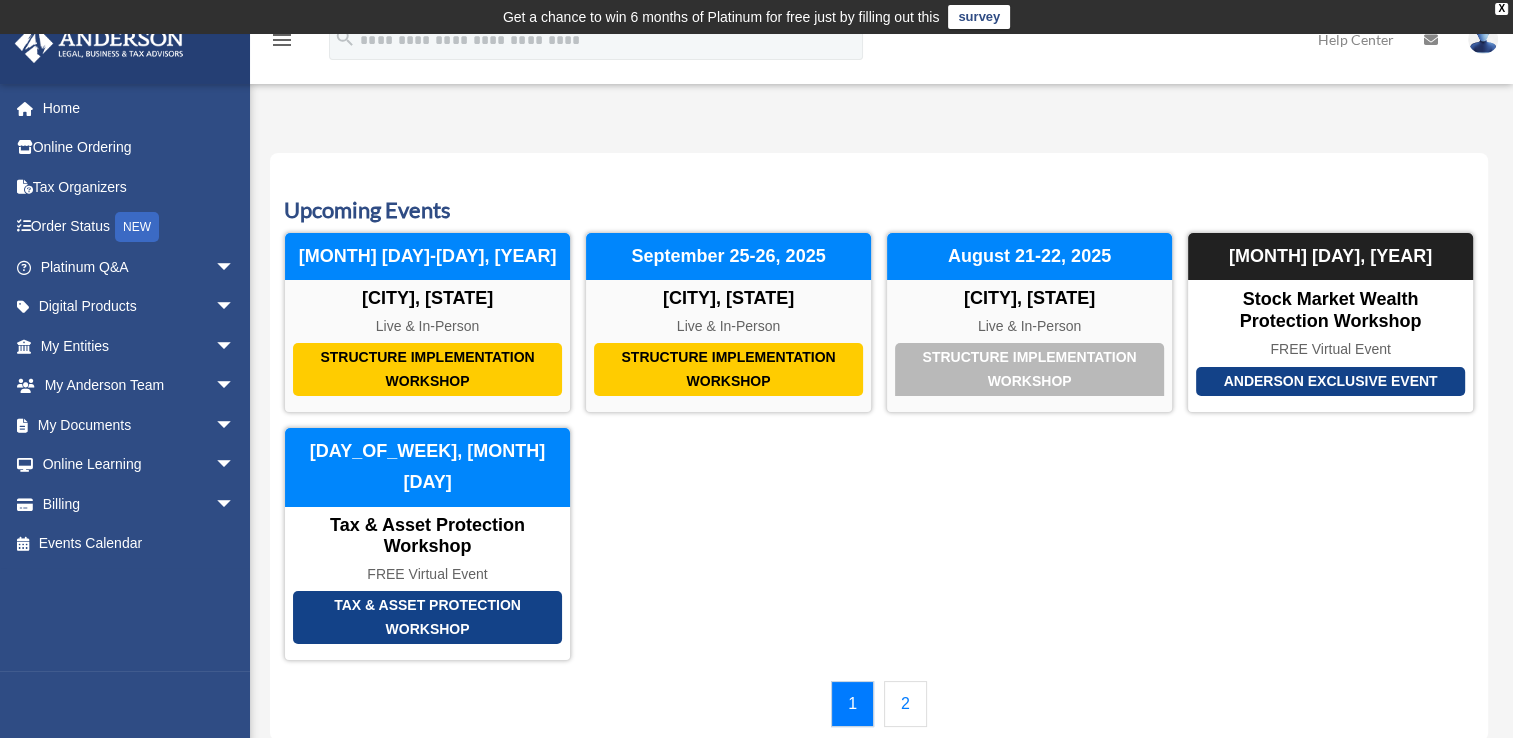 click on "2" at bounding box center [905, 704] 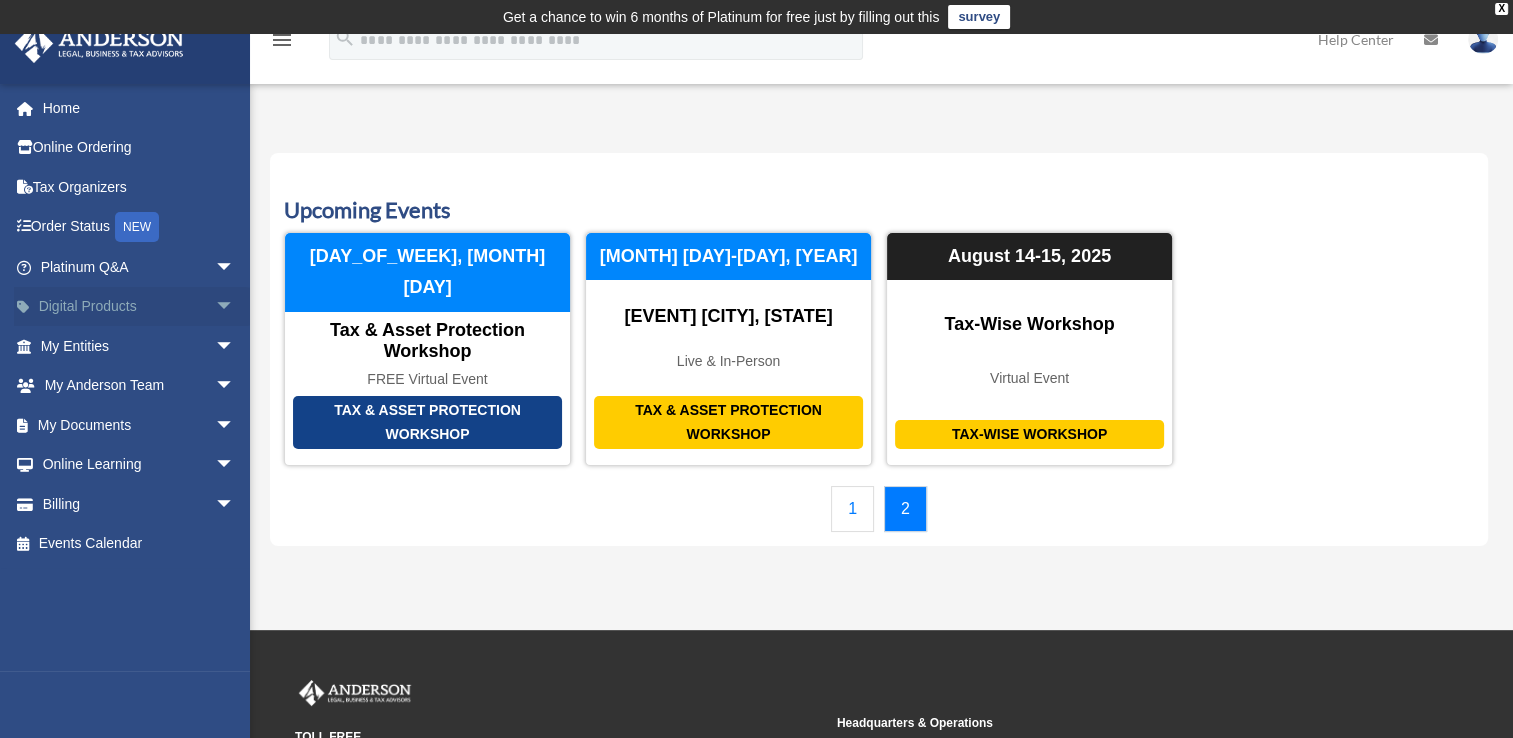click on "Digital Products arrow_drop_down" at bounding box center (139, 307) 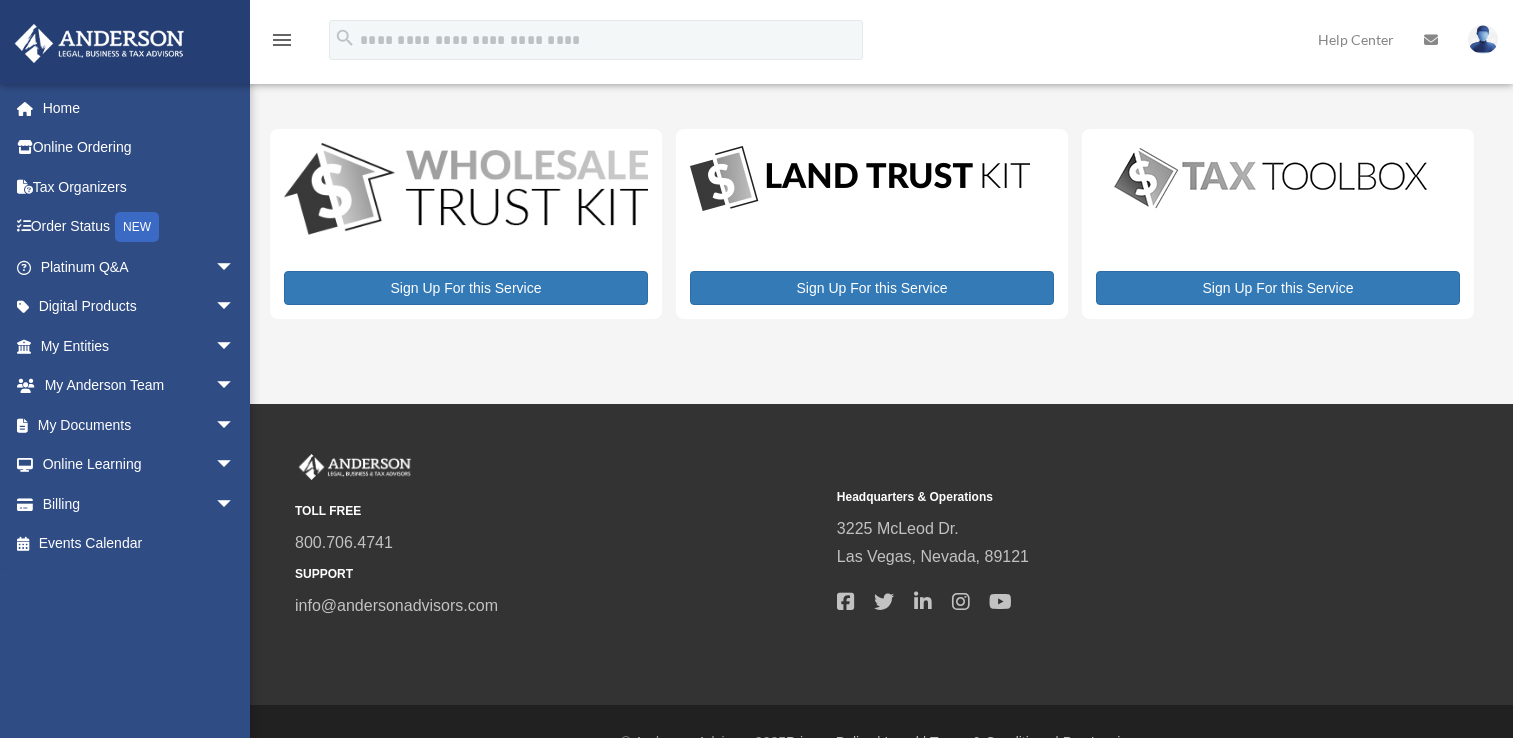 scroll, scrollTop: 0, scrollLeft: 0, axis: both 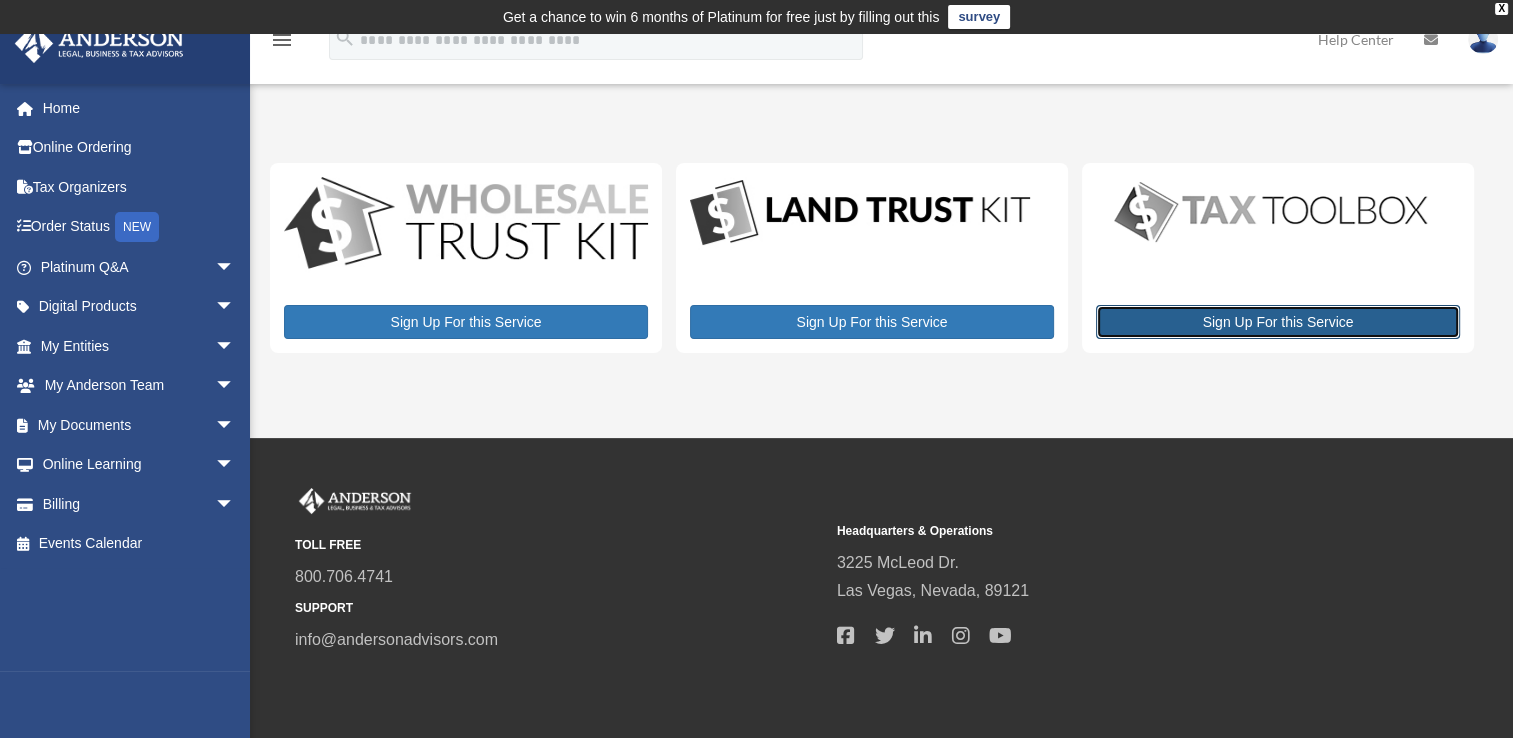 click on "Sign
Up For this Service" at bounding box center [1278, 322] 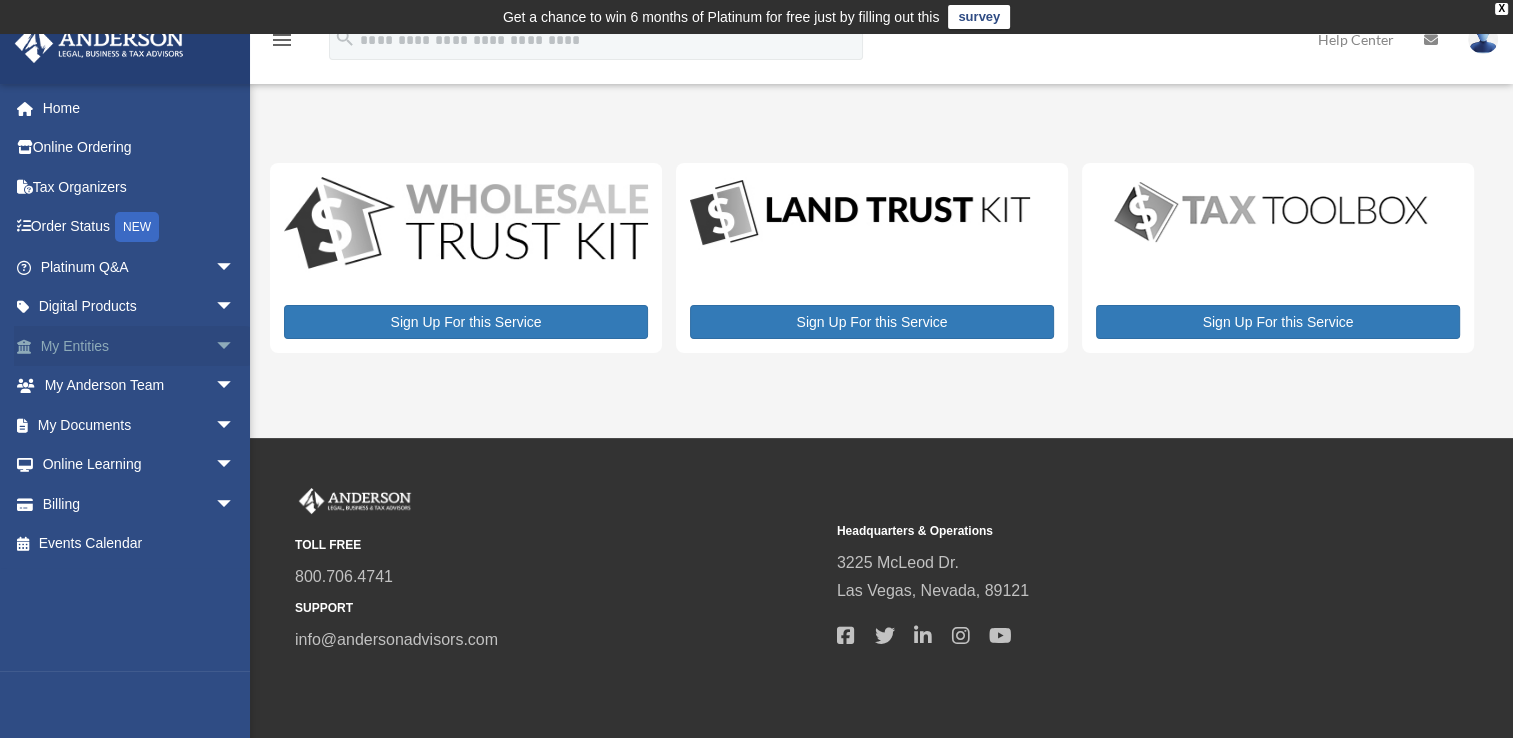 click on "My Entities arrow_drop_down" at bounding box center (139, 346) 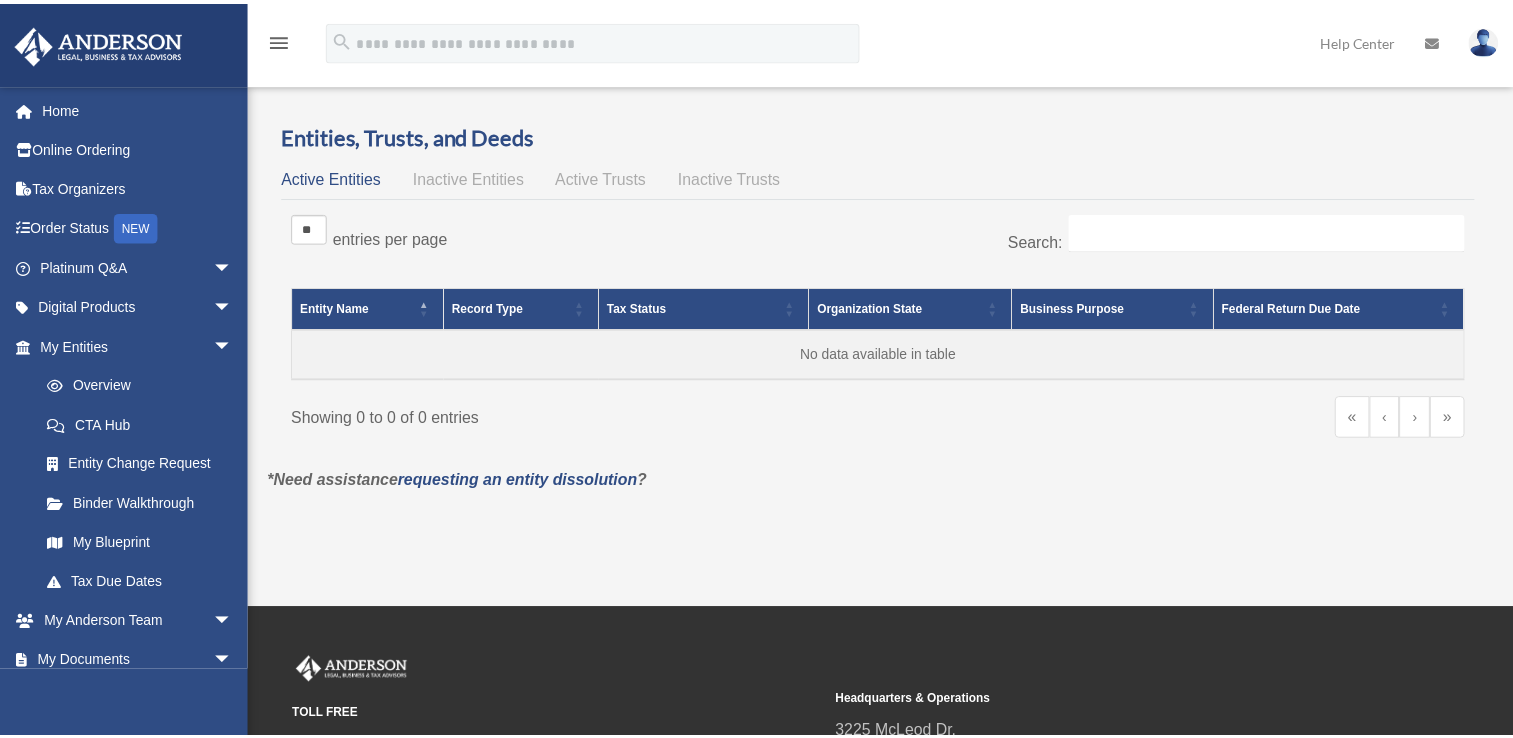 scroll, scrollTop: 0, scrollLeft: 0, axis: both 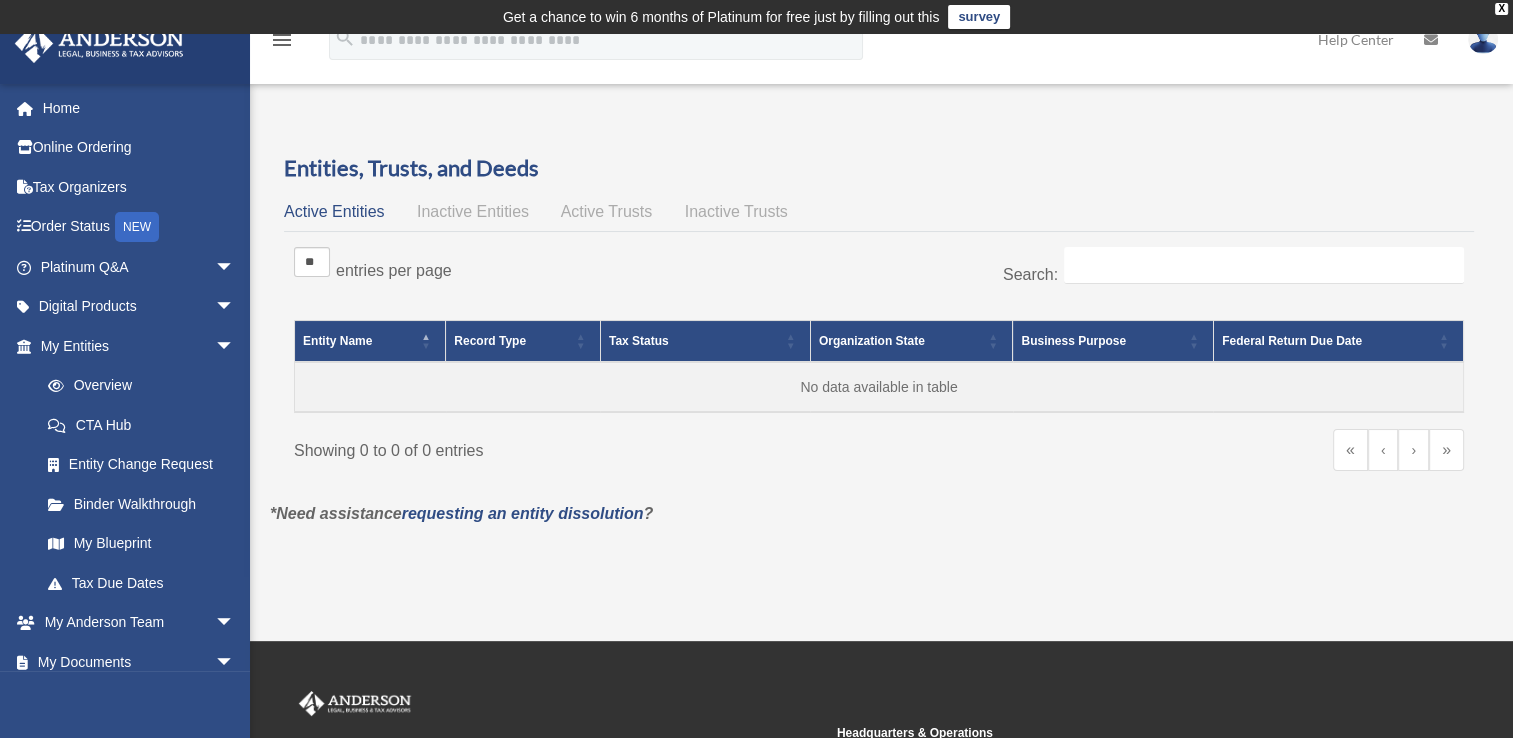 click on "Inactive Entities" at bounding box center [473, 211] 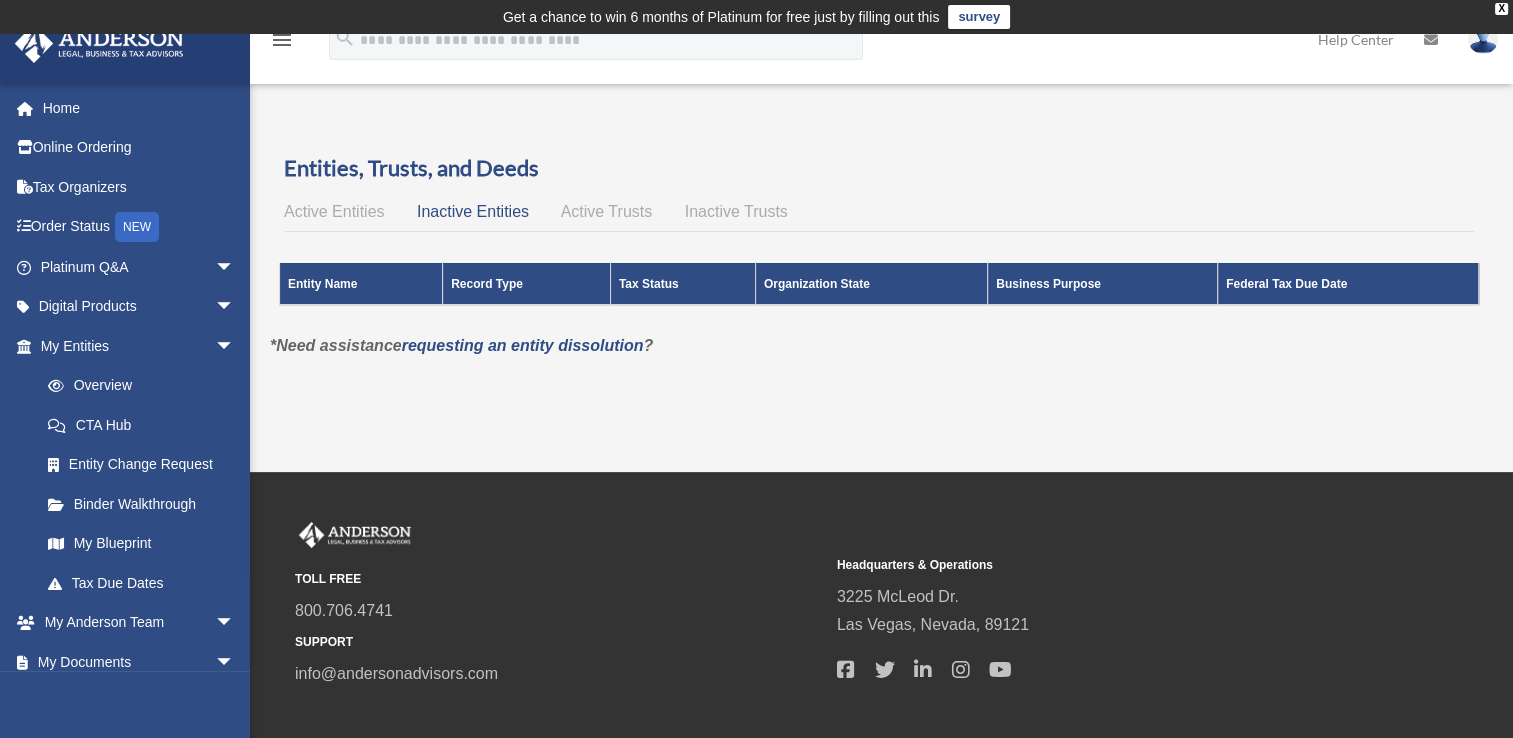 click on "Active Trusts" at bounding box center (607, 211) 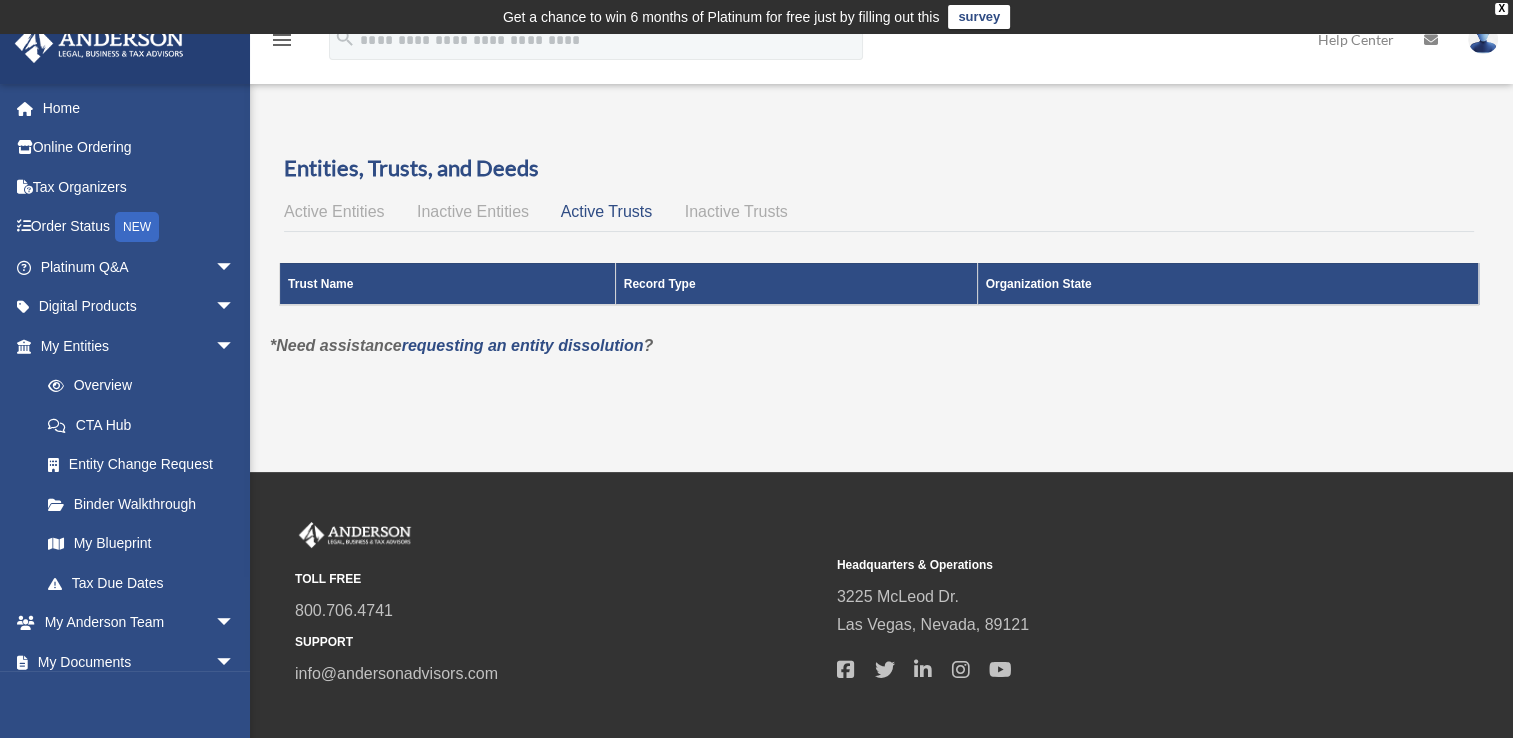 click on "Inactive Trusts" at bounding box center [736, 211] 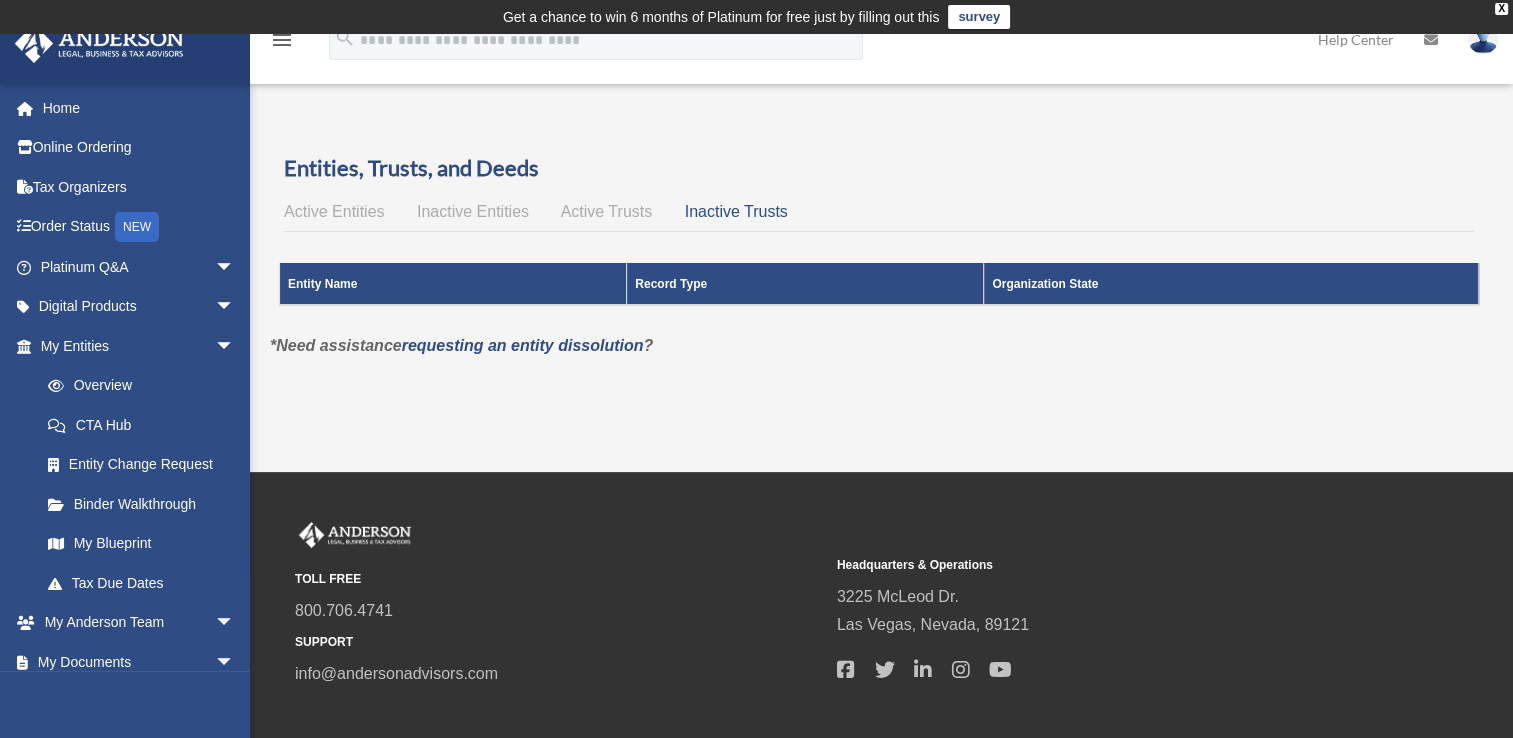 click on "Active Entities" at bounding box center (334, 211) 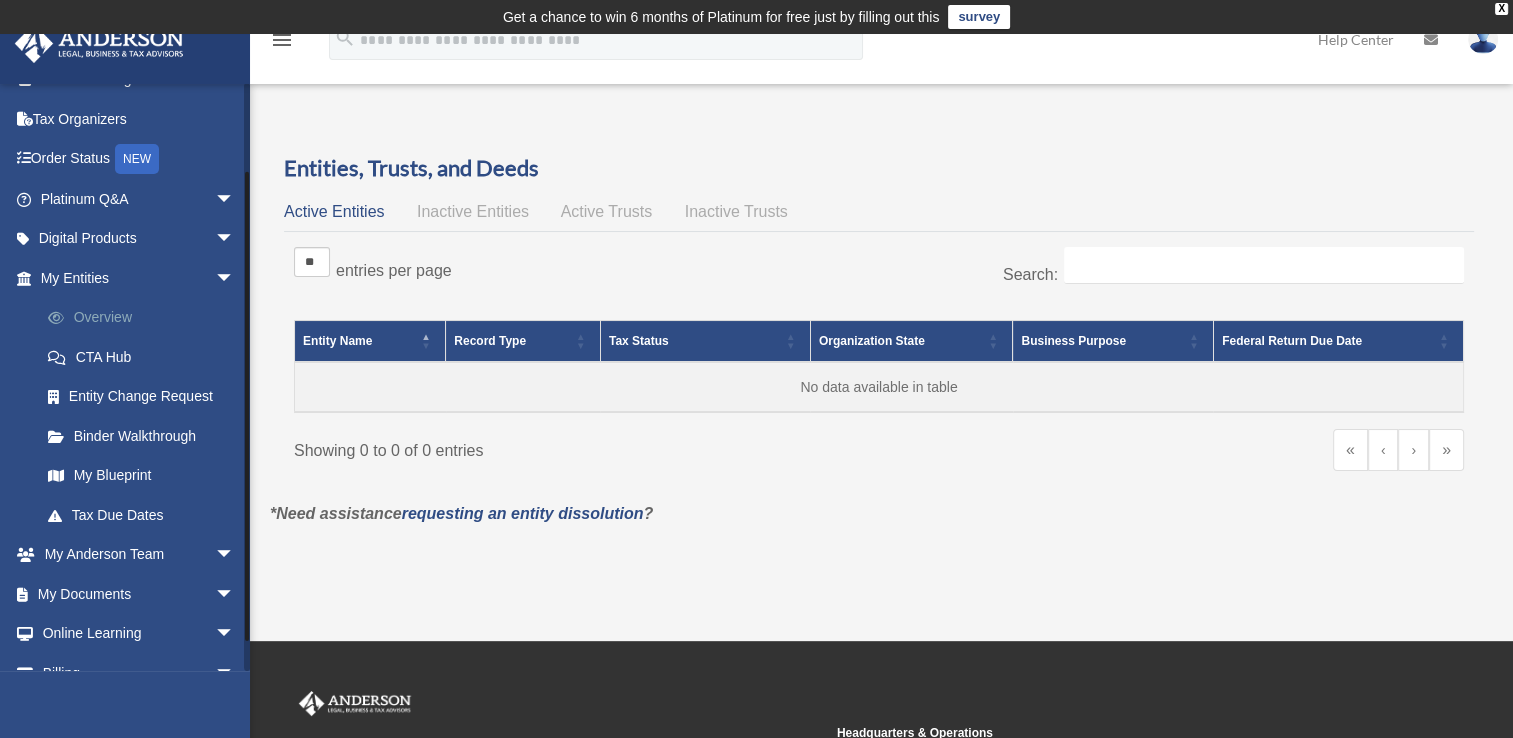 scroll, scrollTop: 100, scrollLeft: 0, axis: vertical 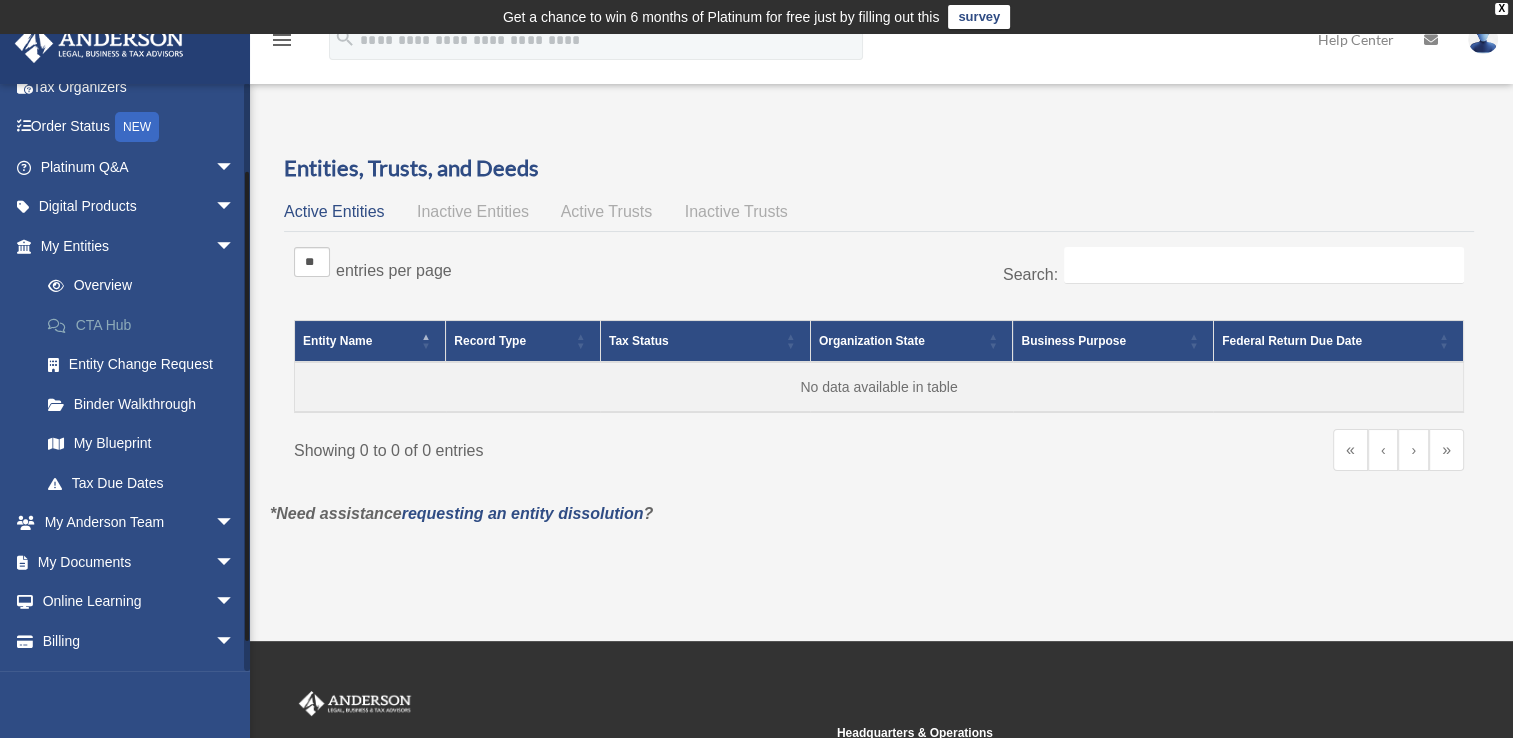 click on "CTA Hub" at bounding box center [146, 325] 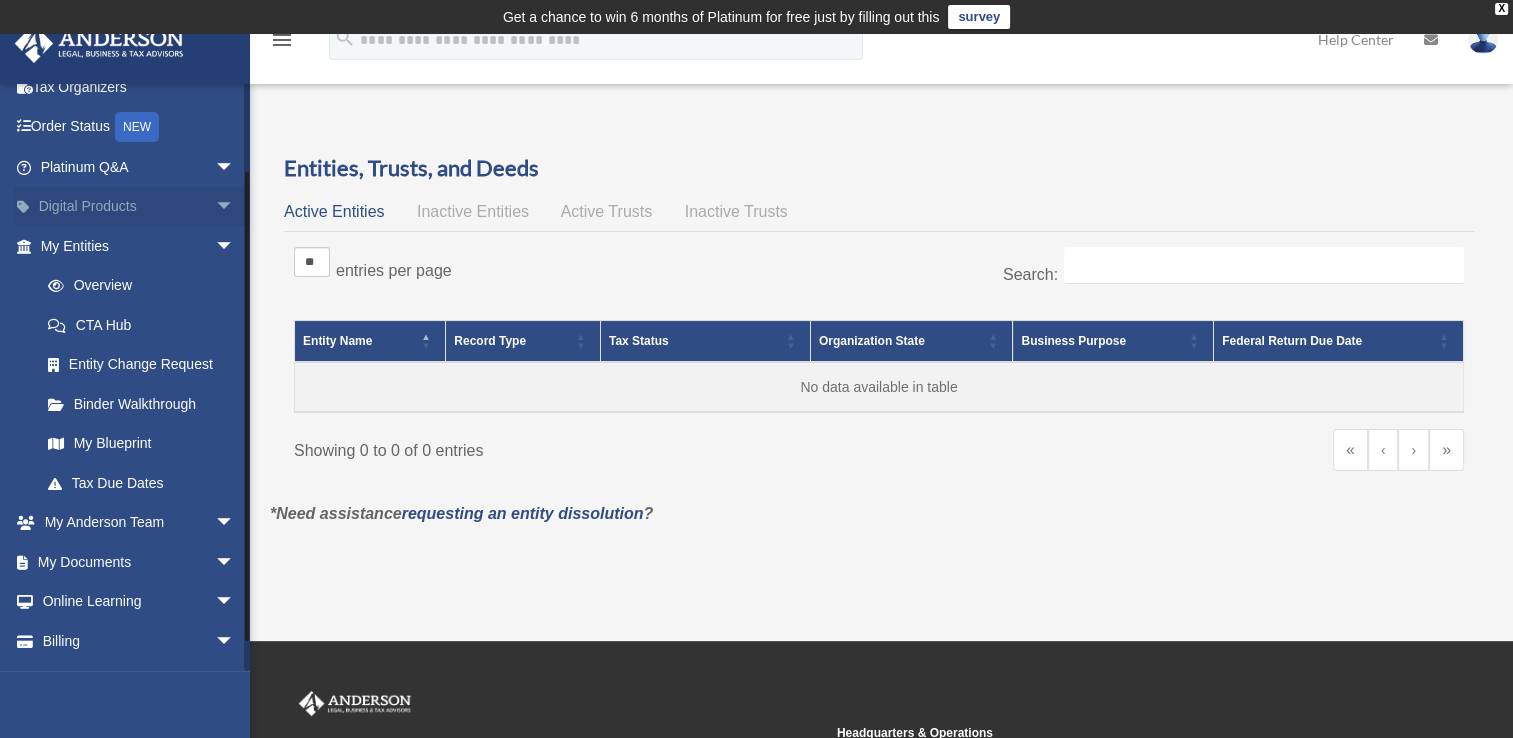 click on "Digital Products arrow_drop_down" at bounding box center (139, 207) 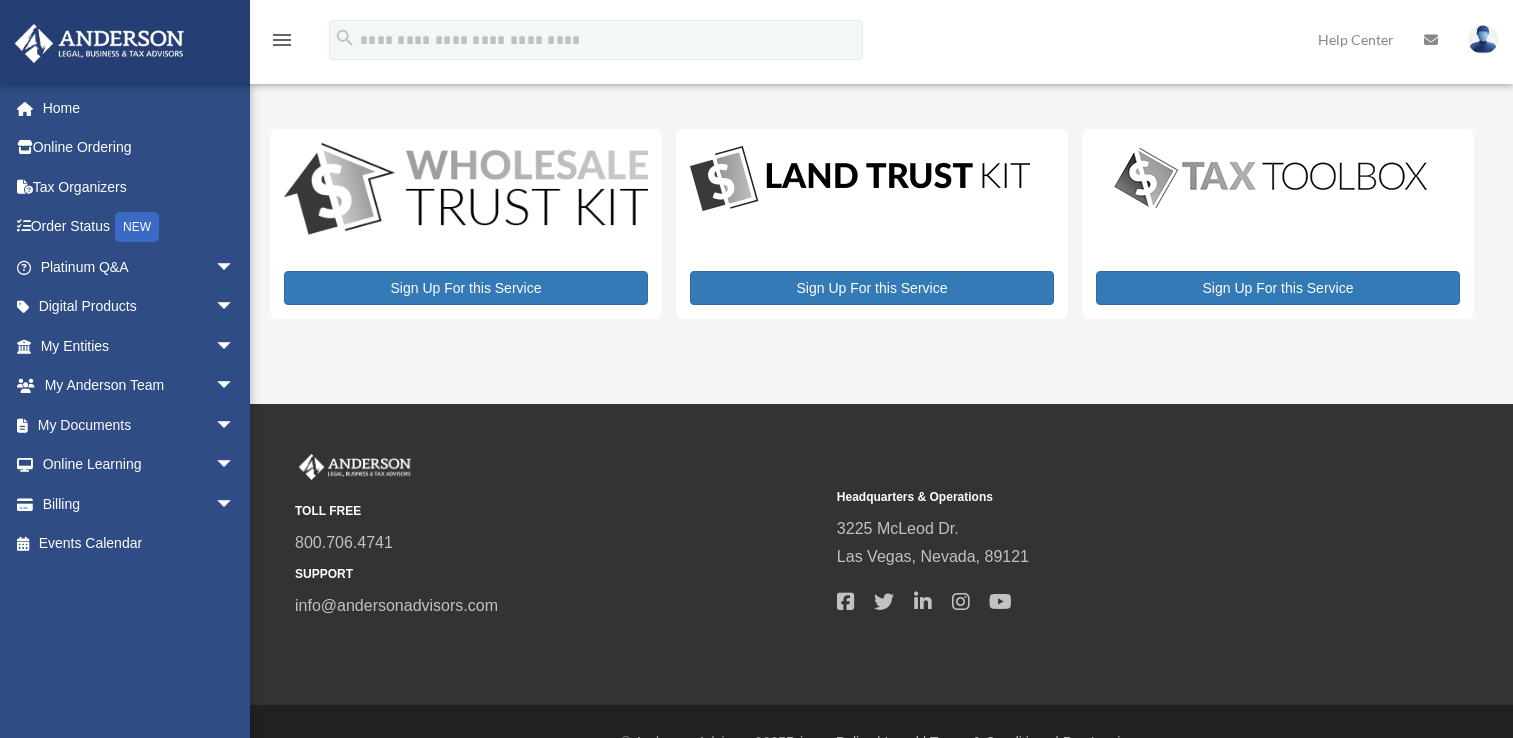 scroll, scrollTop: 0, scrollLeft: 0, axis: both 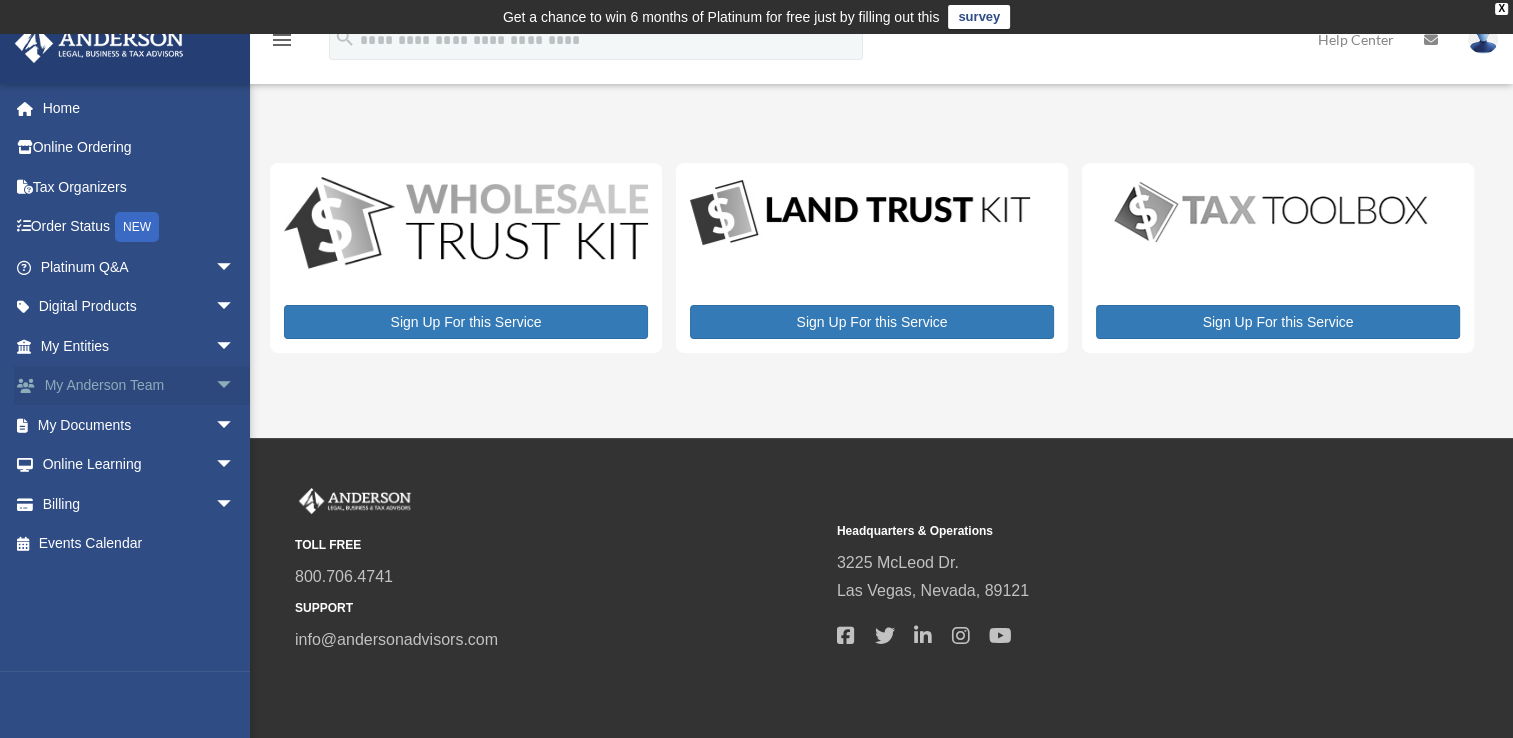 click on "arrow_drop_down" at bounding box center (235, 386) 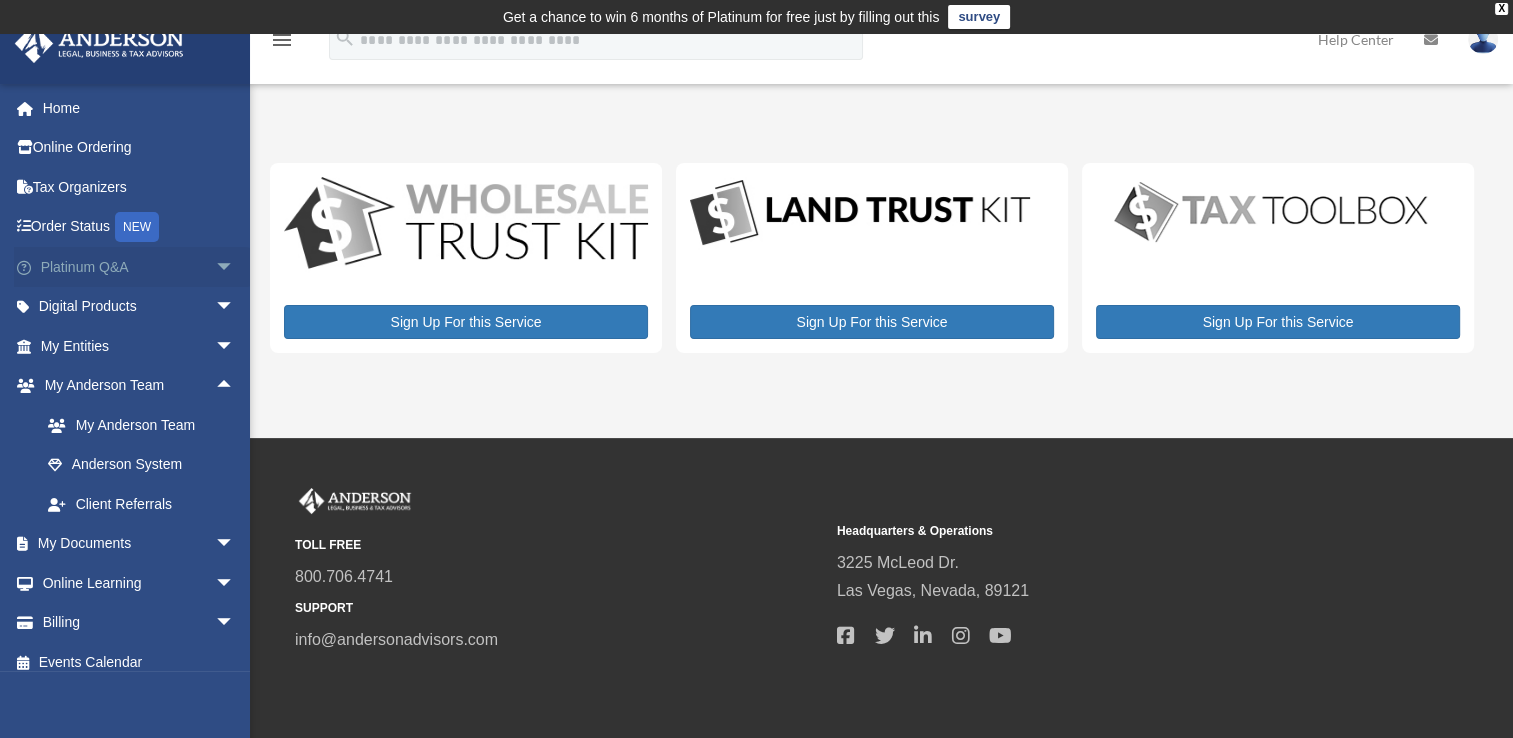 click on "arrow_drop_down" at bounding box center [235, 267] 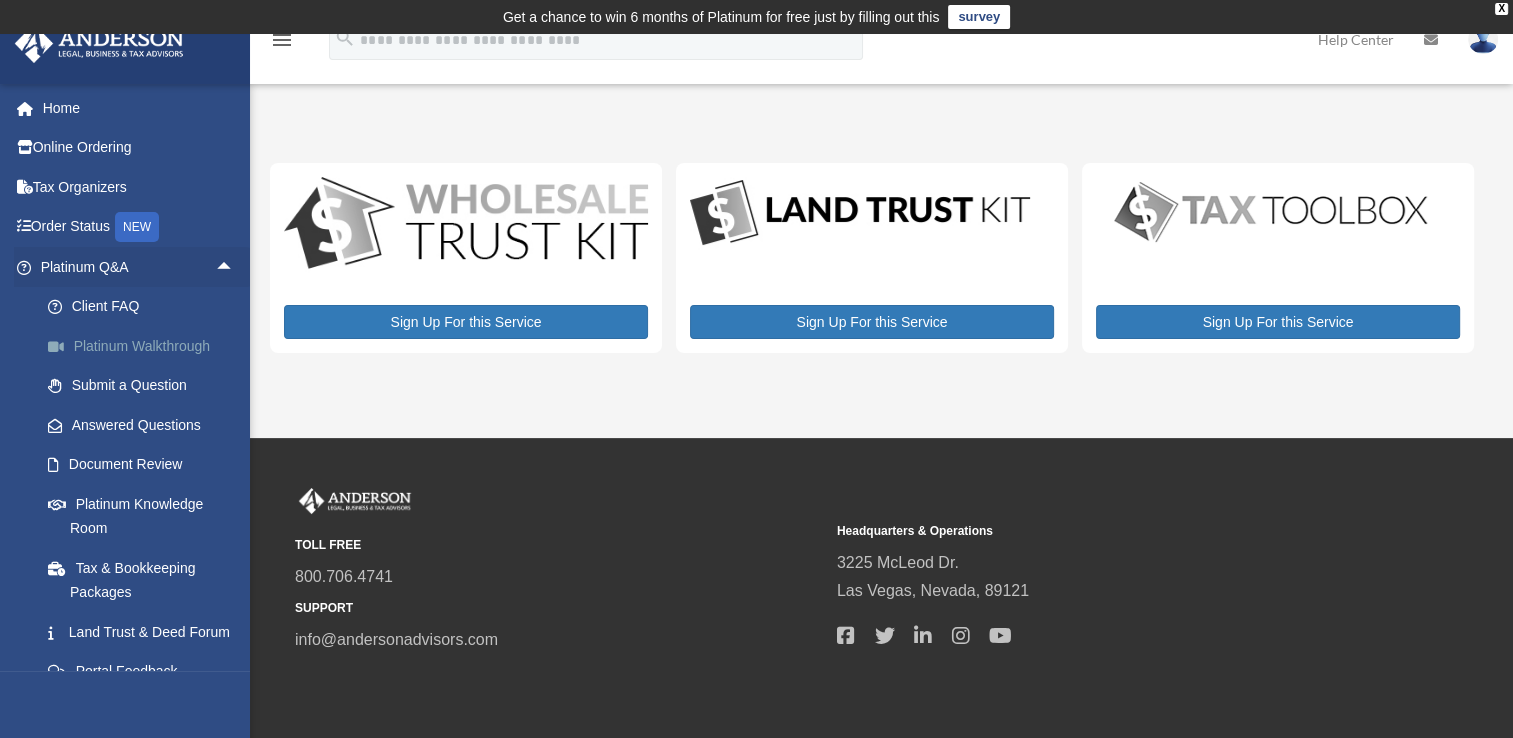 click on "Platinum Walkthrough" at bounding box center (146, 346) 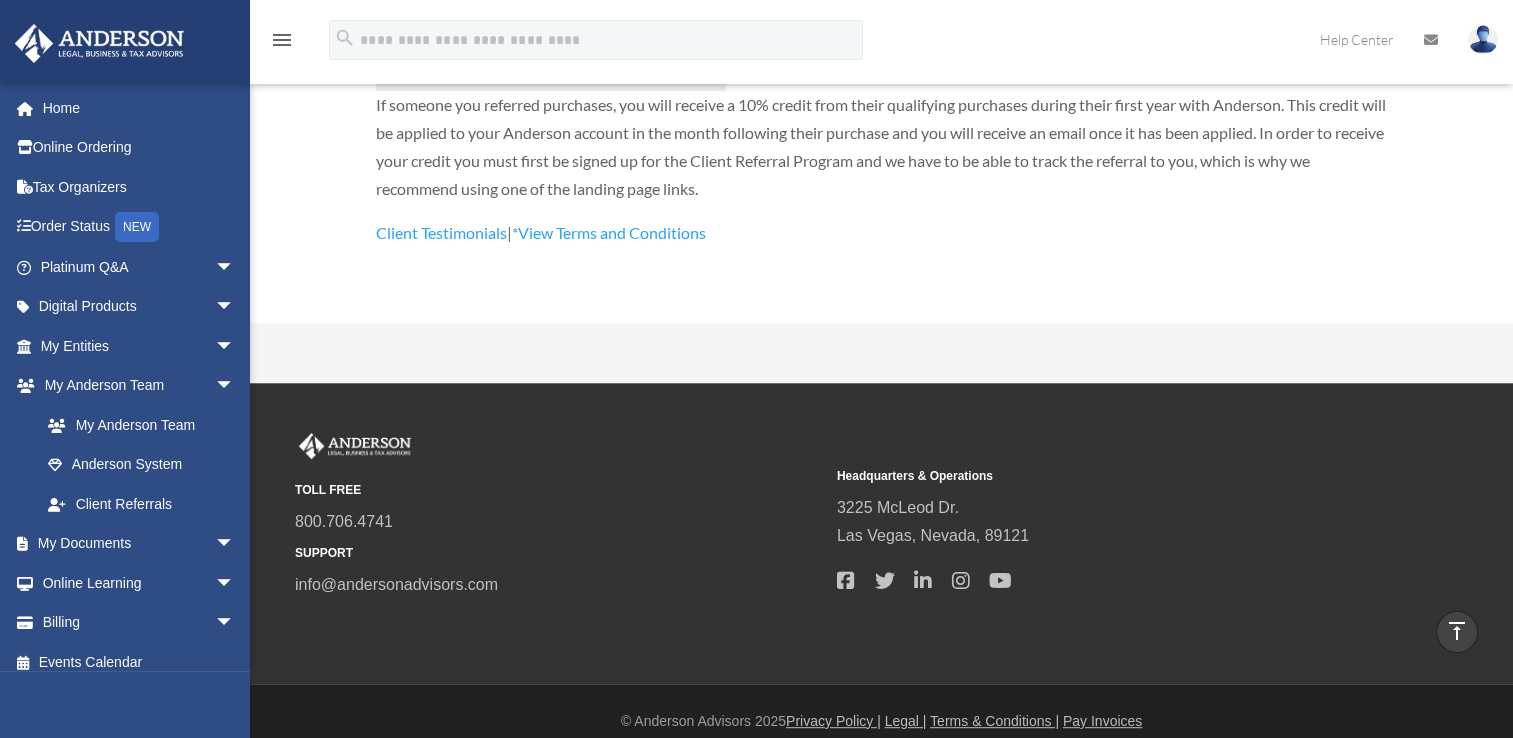 scroll, scrollTop: 850, scrollLeft: 0, axis: vertical 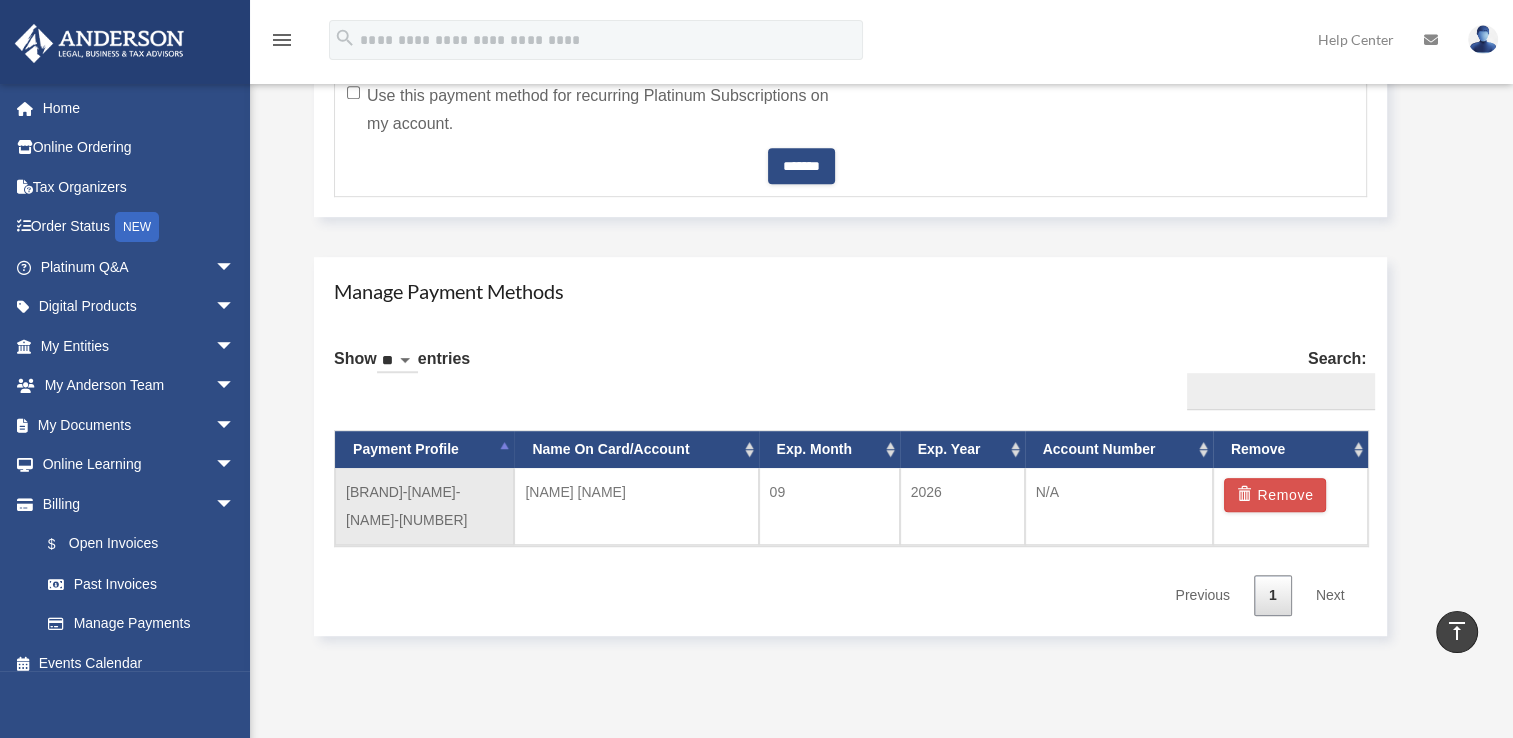 click on "09" at bounding box center (829, 506) 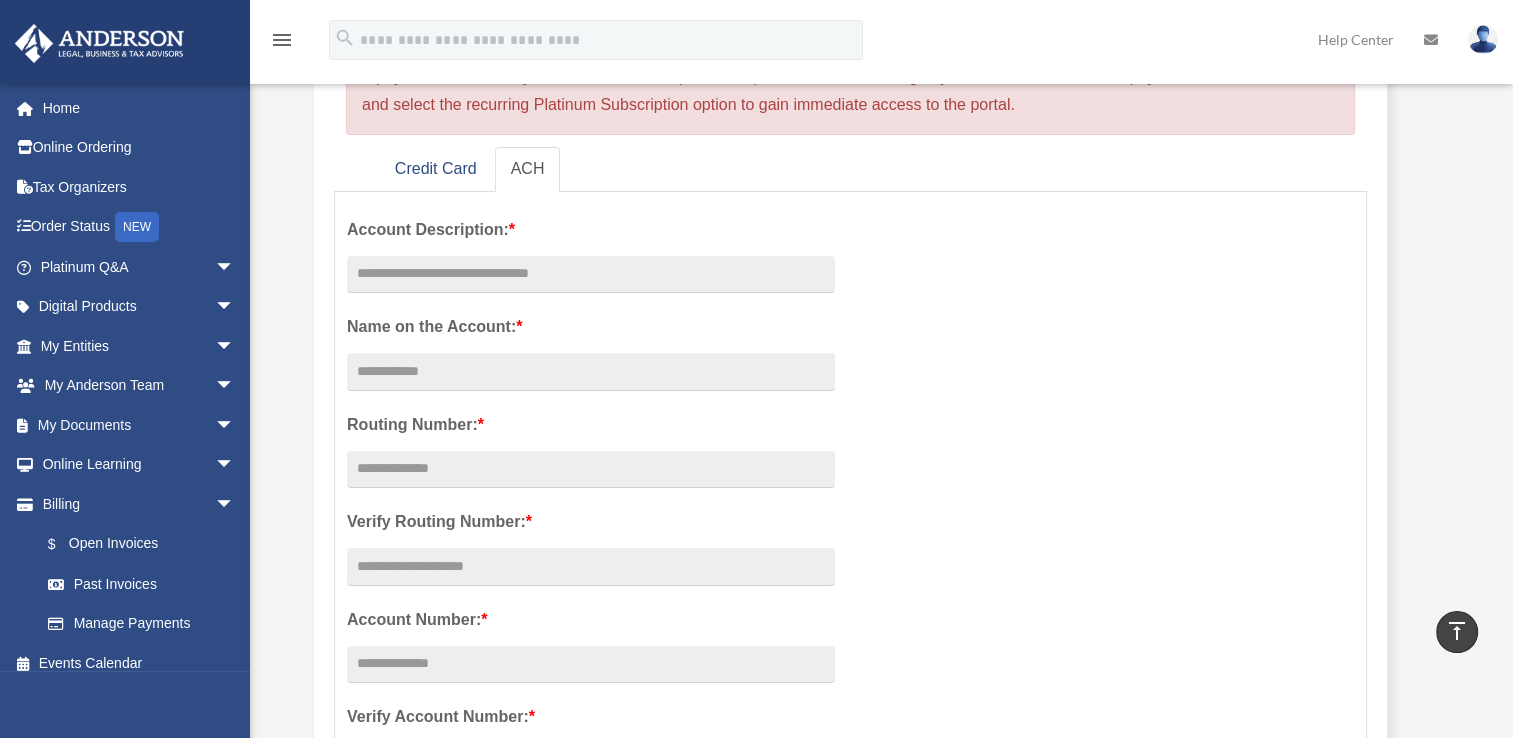 scroll, scrollTop: 0, scrollLeft: 0, axis: both 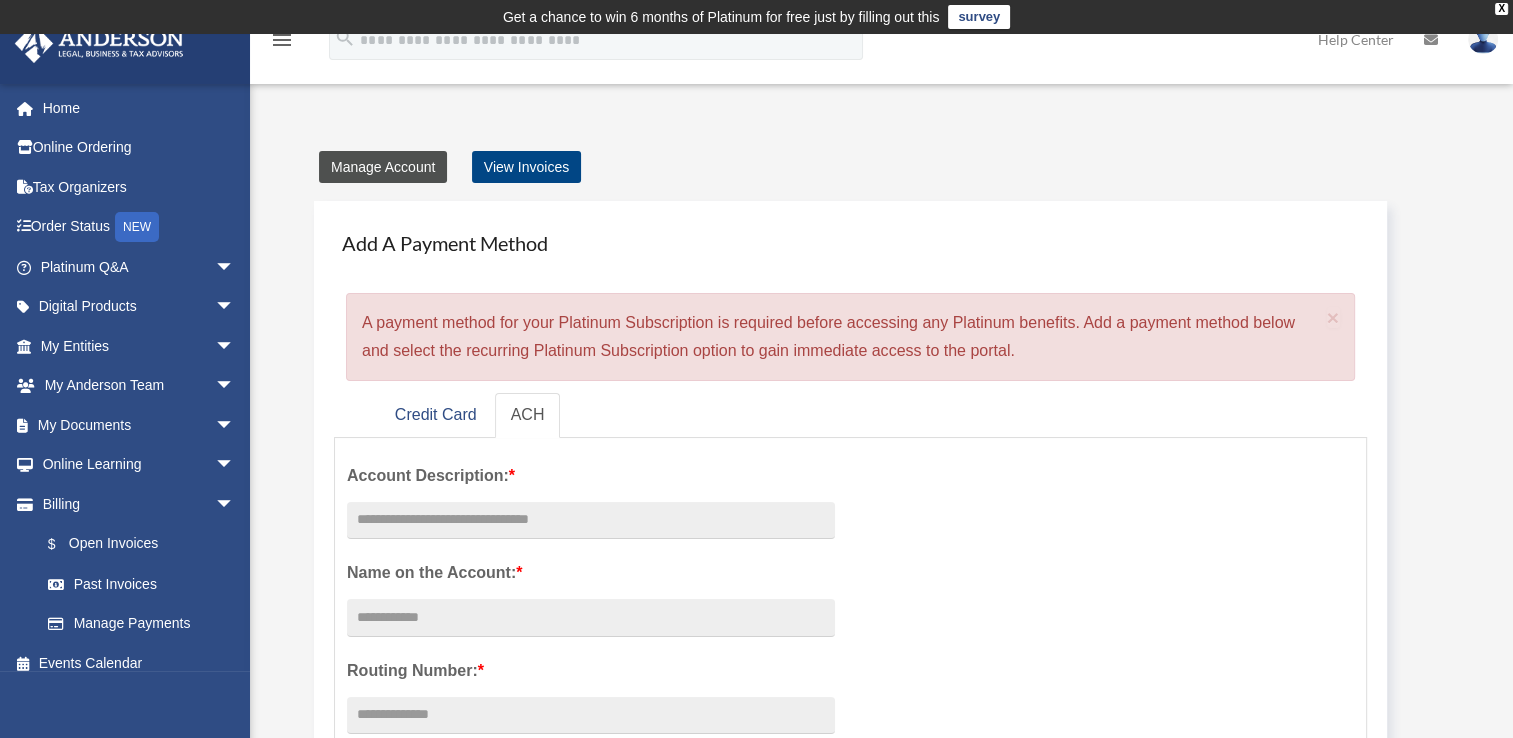 click on "Manage Account" at bounding box center (383, 167) 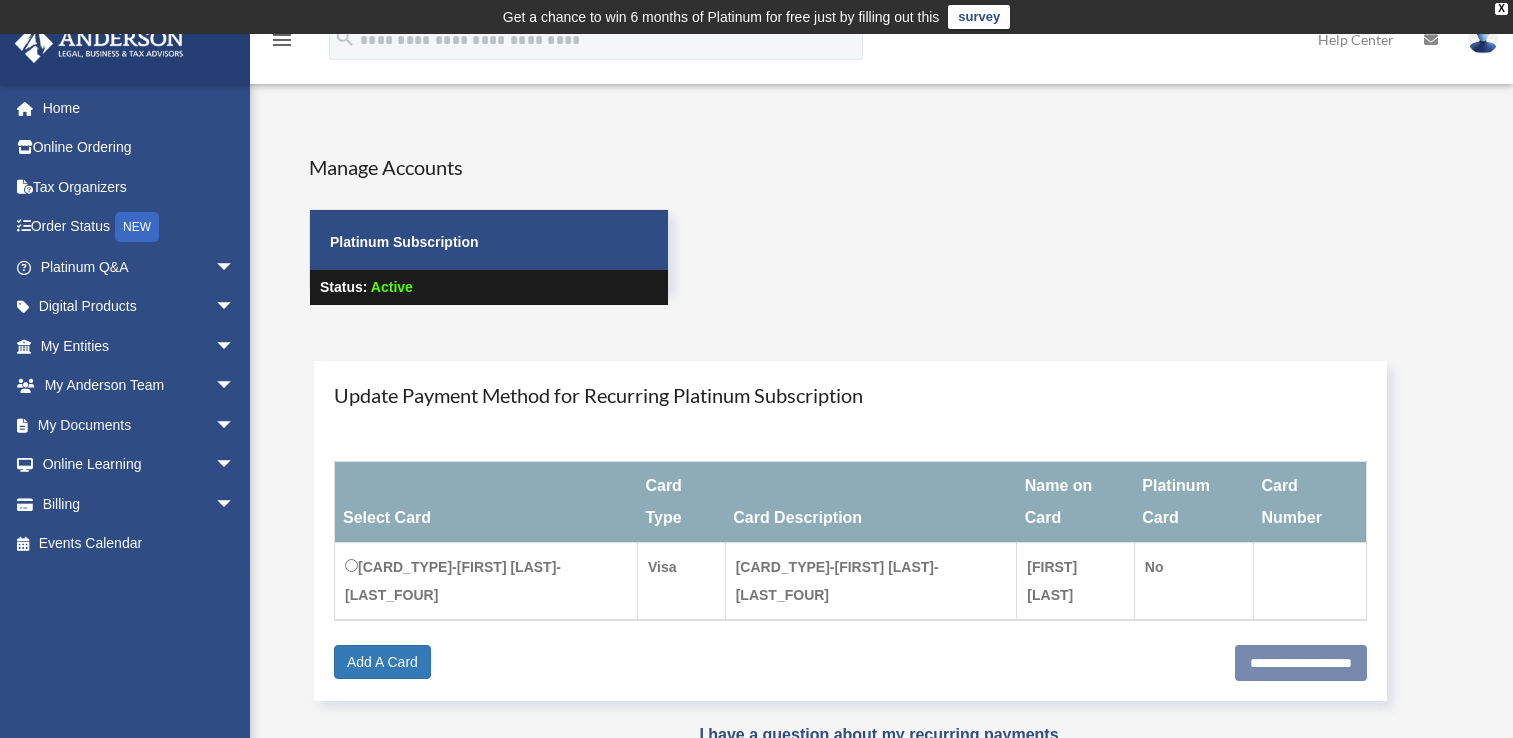 scroll, scrollTop: 0, scrollLeft: 0, axis: both 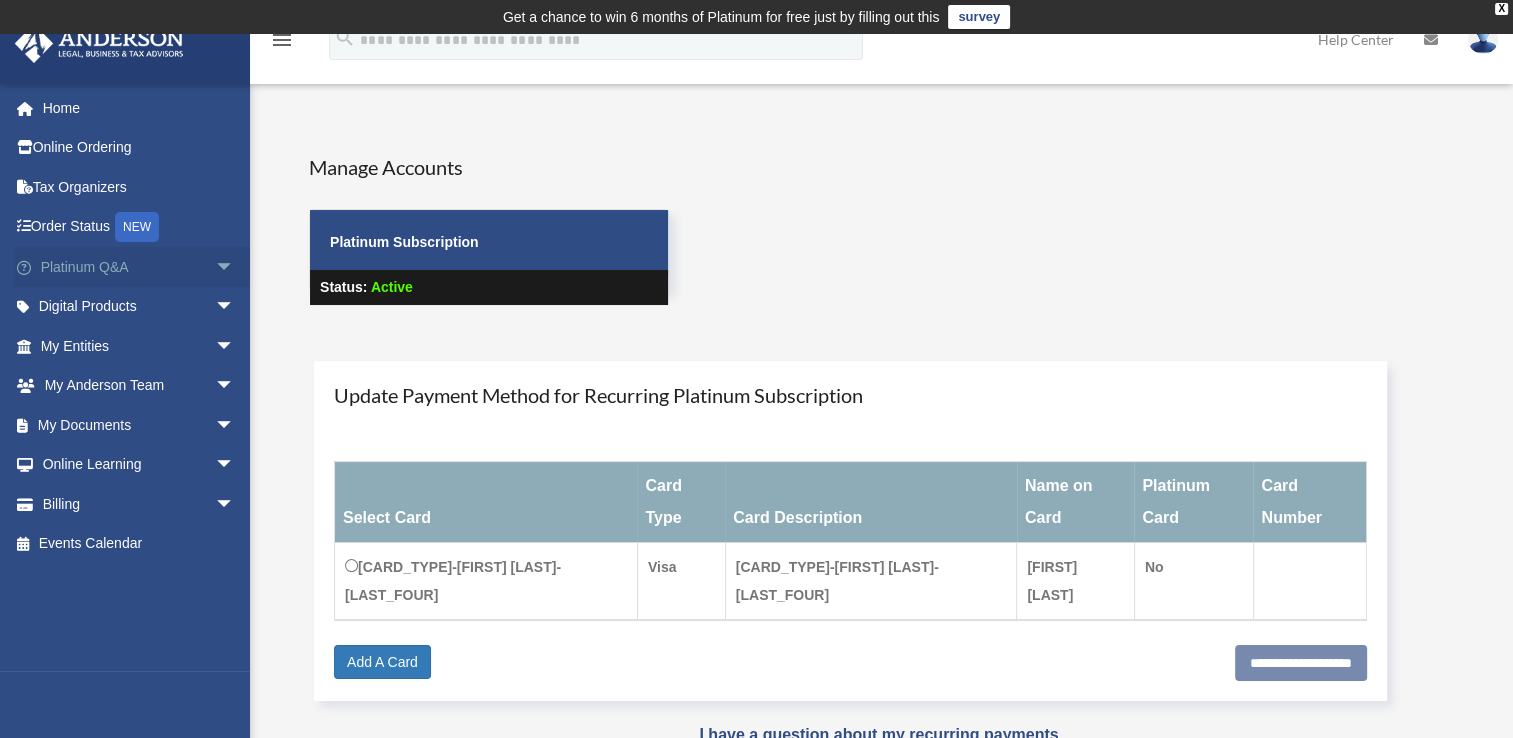 click on "Platinum Q&A arrow_drop_down" at bounding box center (139, 267) 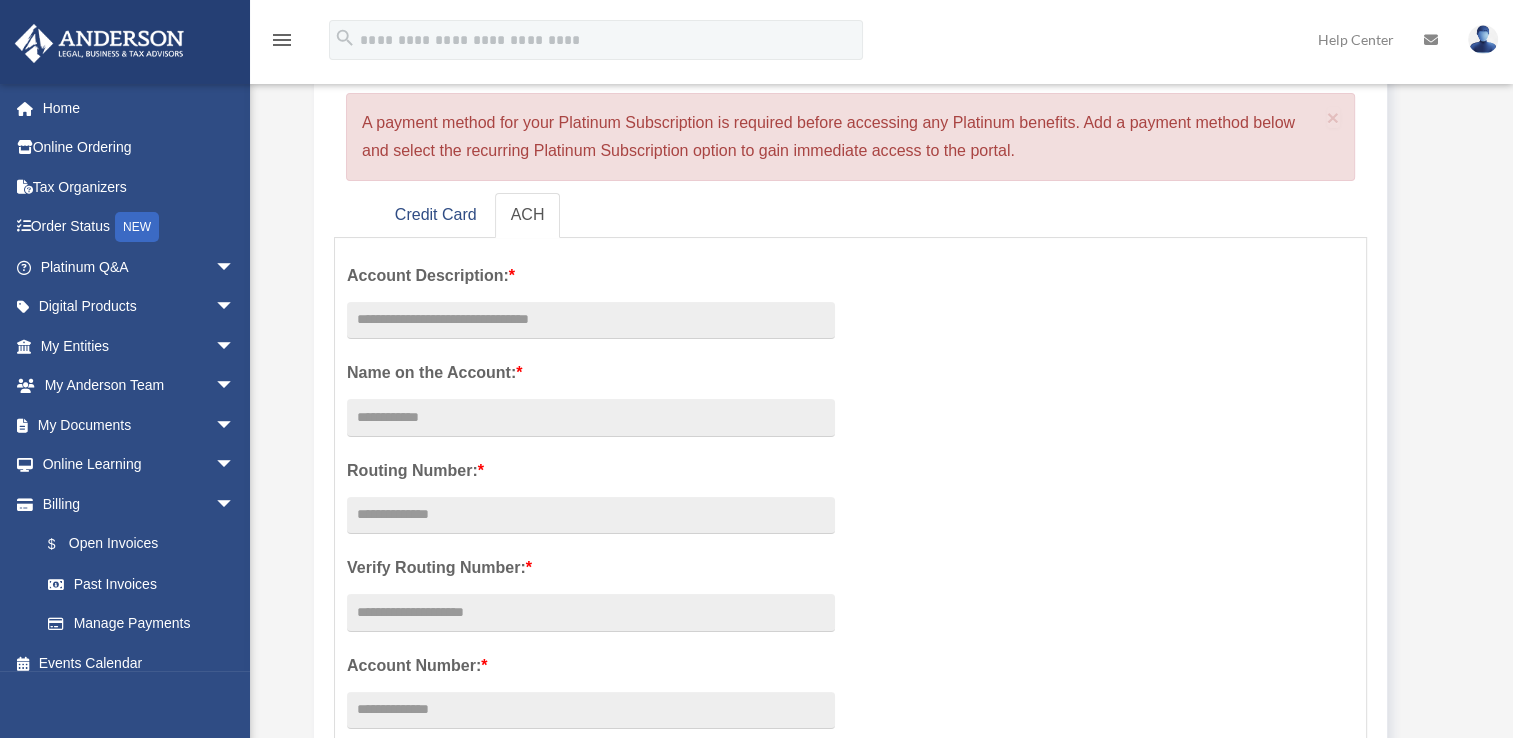 scroll, scrollTop: 100, scrollLeft: 0, axis: vertical 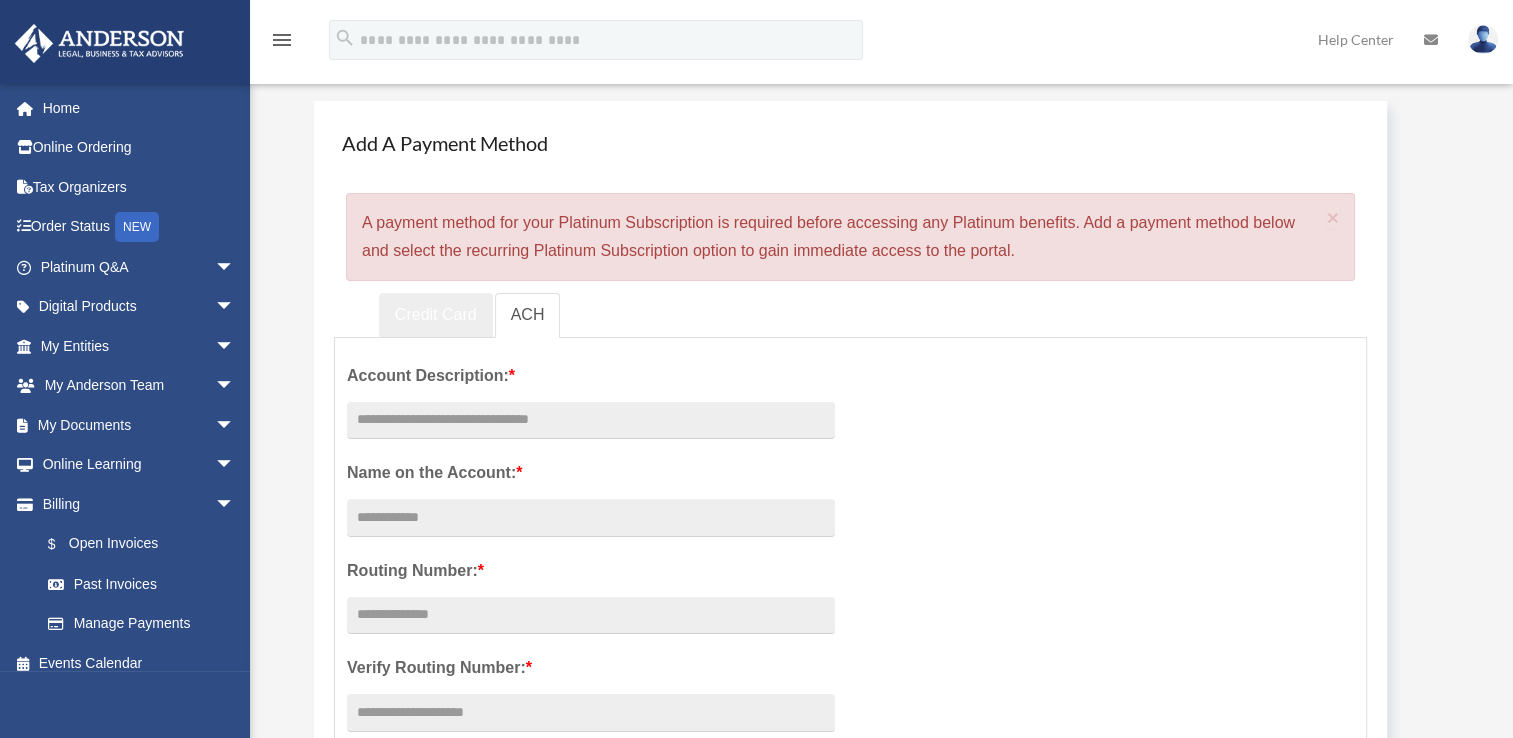 click on "Credit Card" at bounding box center [436, 315] 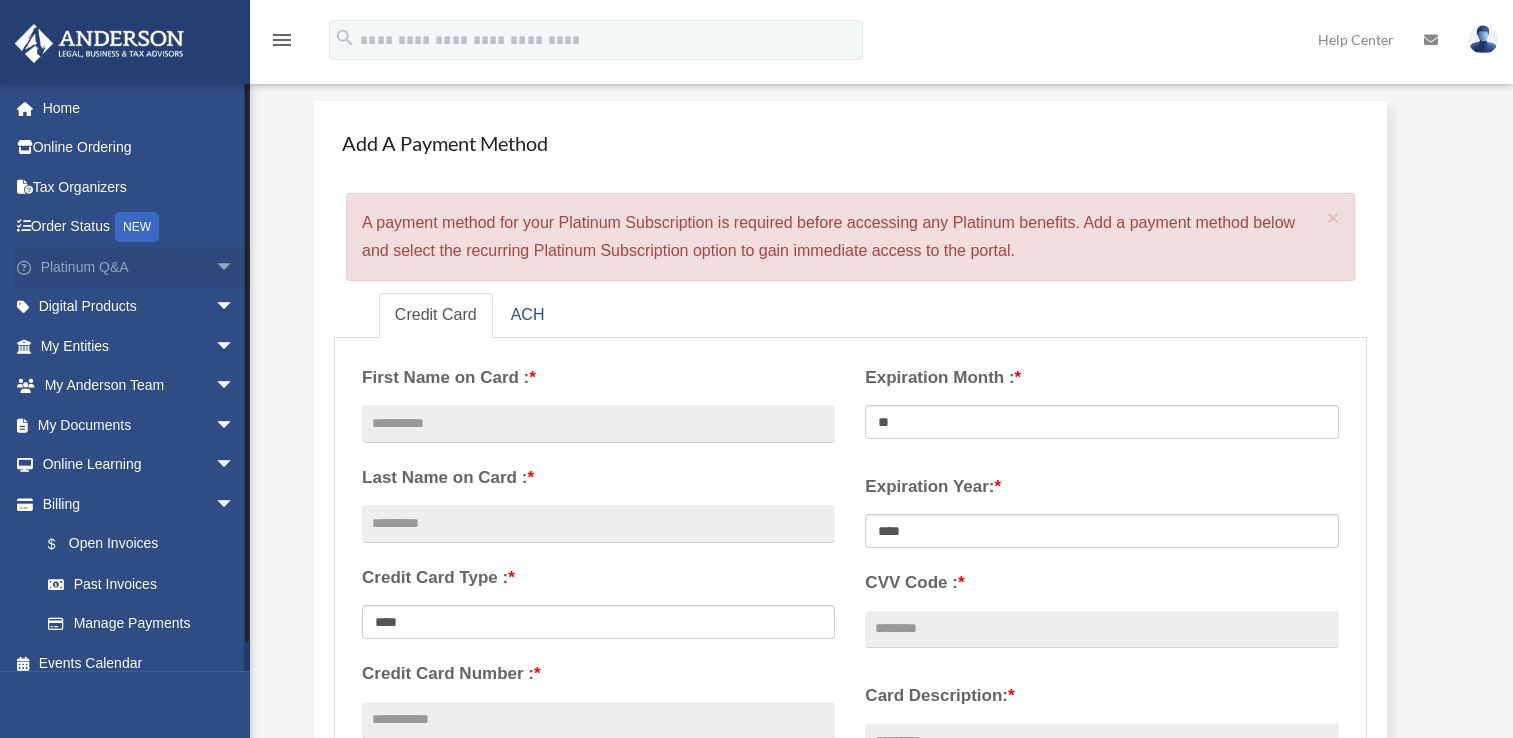 click on "arrow_drop_down" at bounding box center [235, 267] 